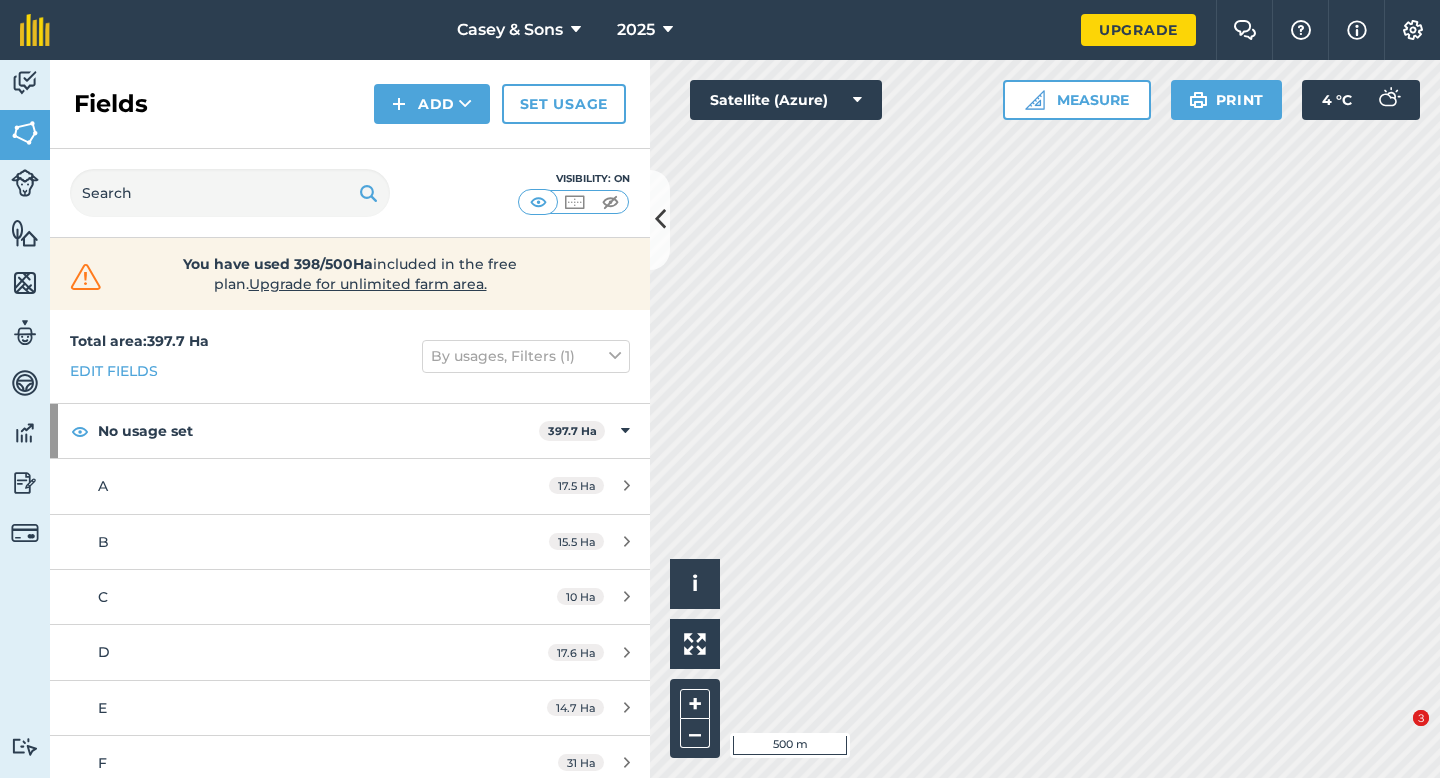 scroll, scrollTop: 0, scrollLeft: 0, axis: both 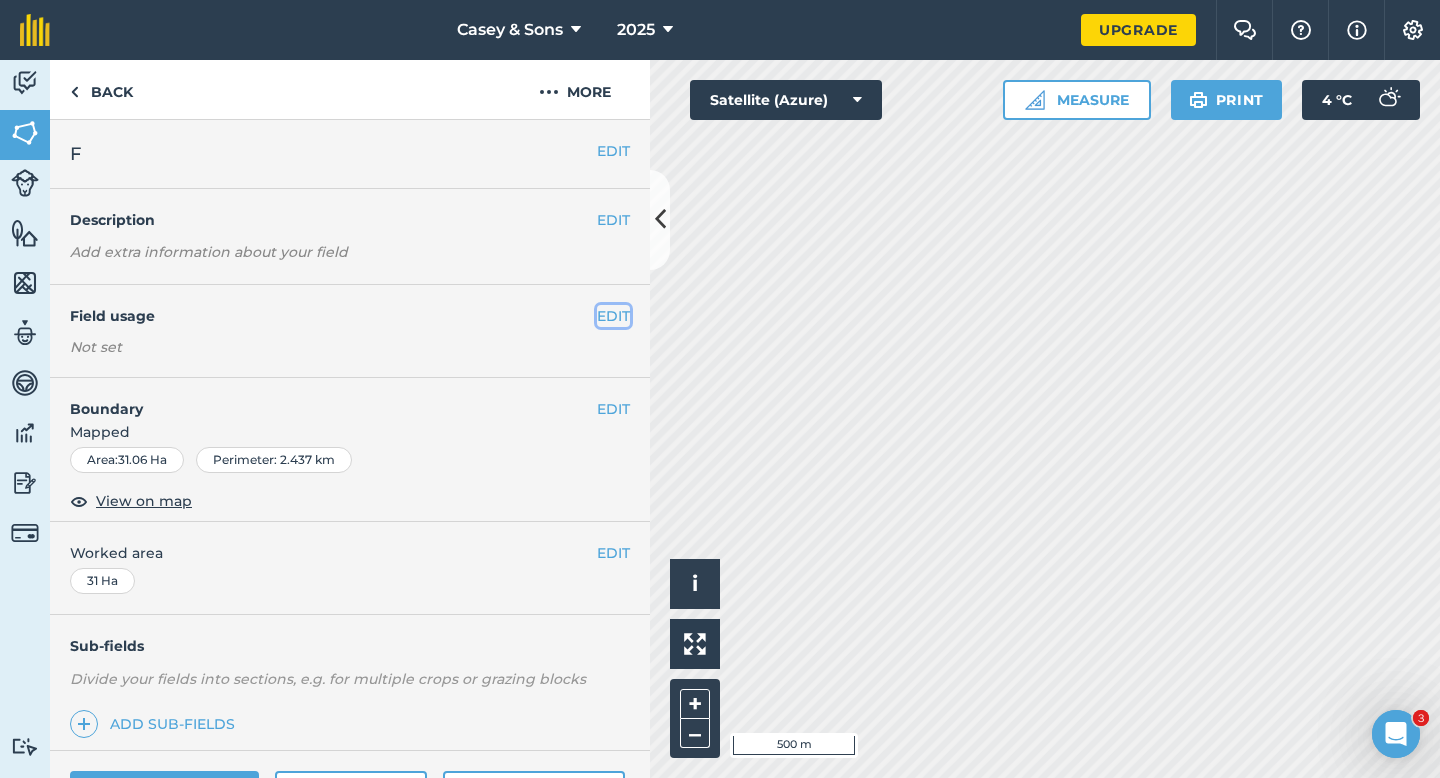 click on "EDIT" at bounding box center (613, 316) 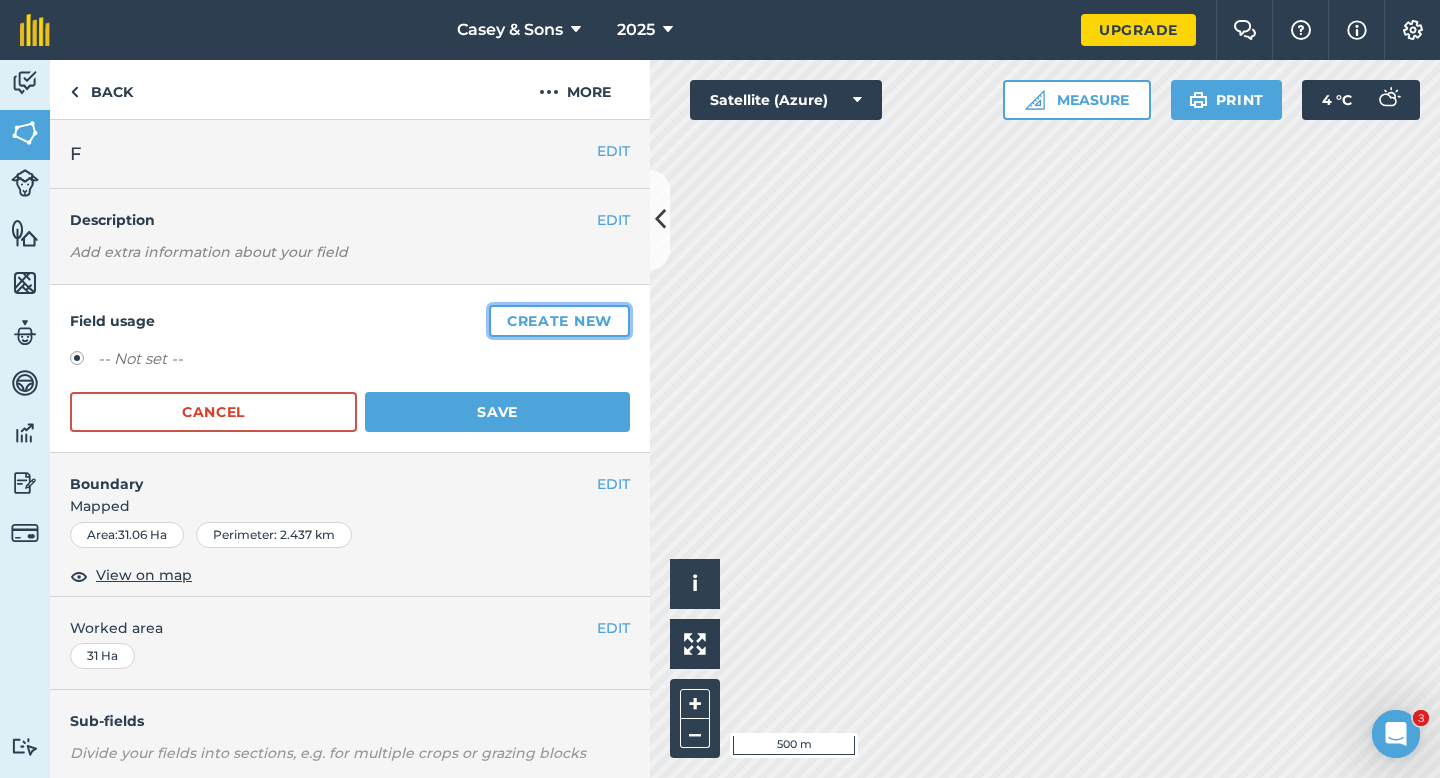 click on "Create new" at bounding box center (559, 321) 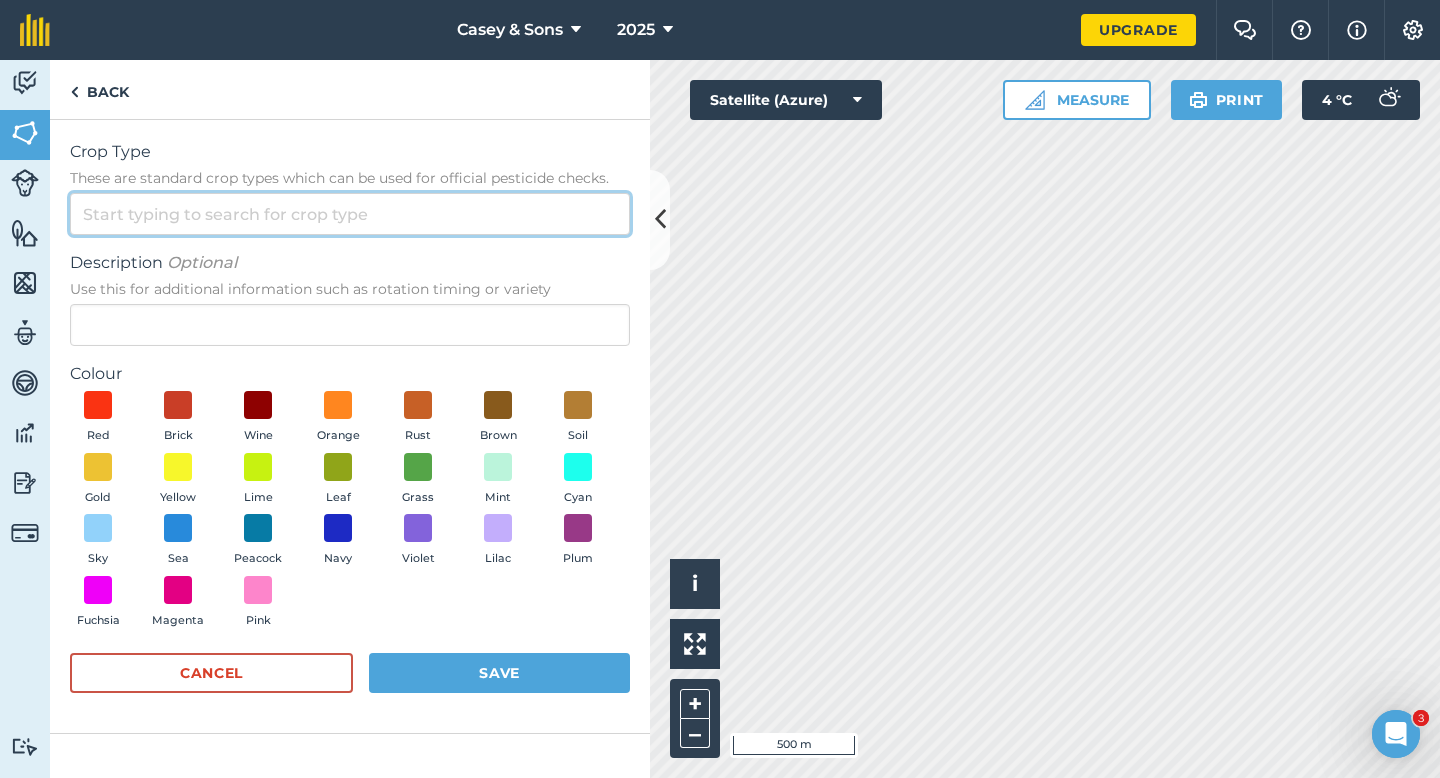 click on "Crop Type These are standard crop types which can be used for official pesticide checks." at bounding box center (350, 214) 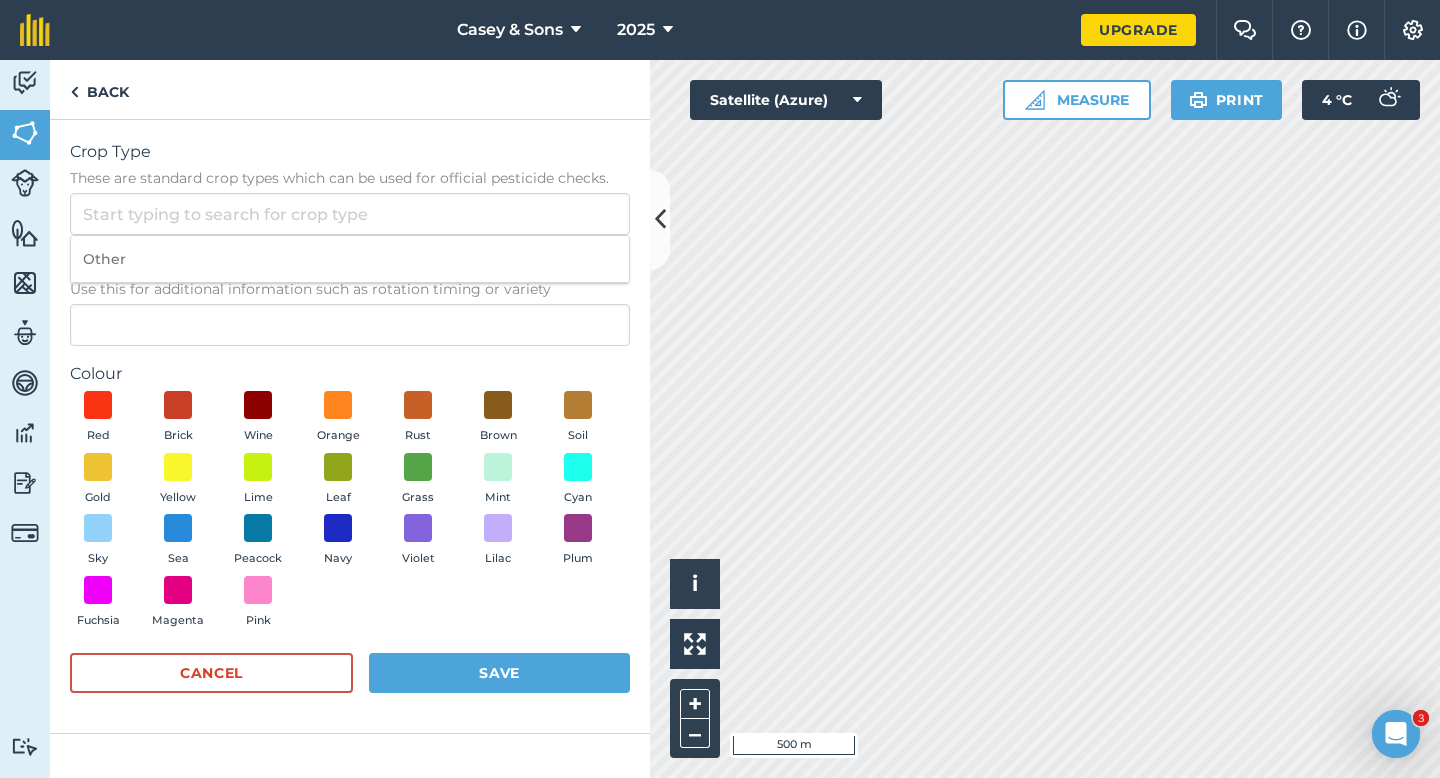 click on "Other" at bounding box center (350, 259) 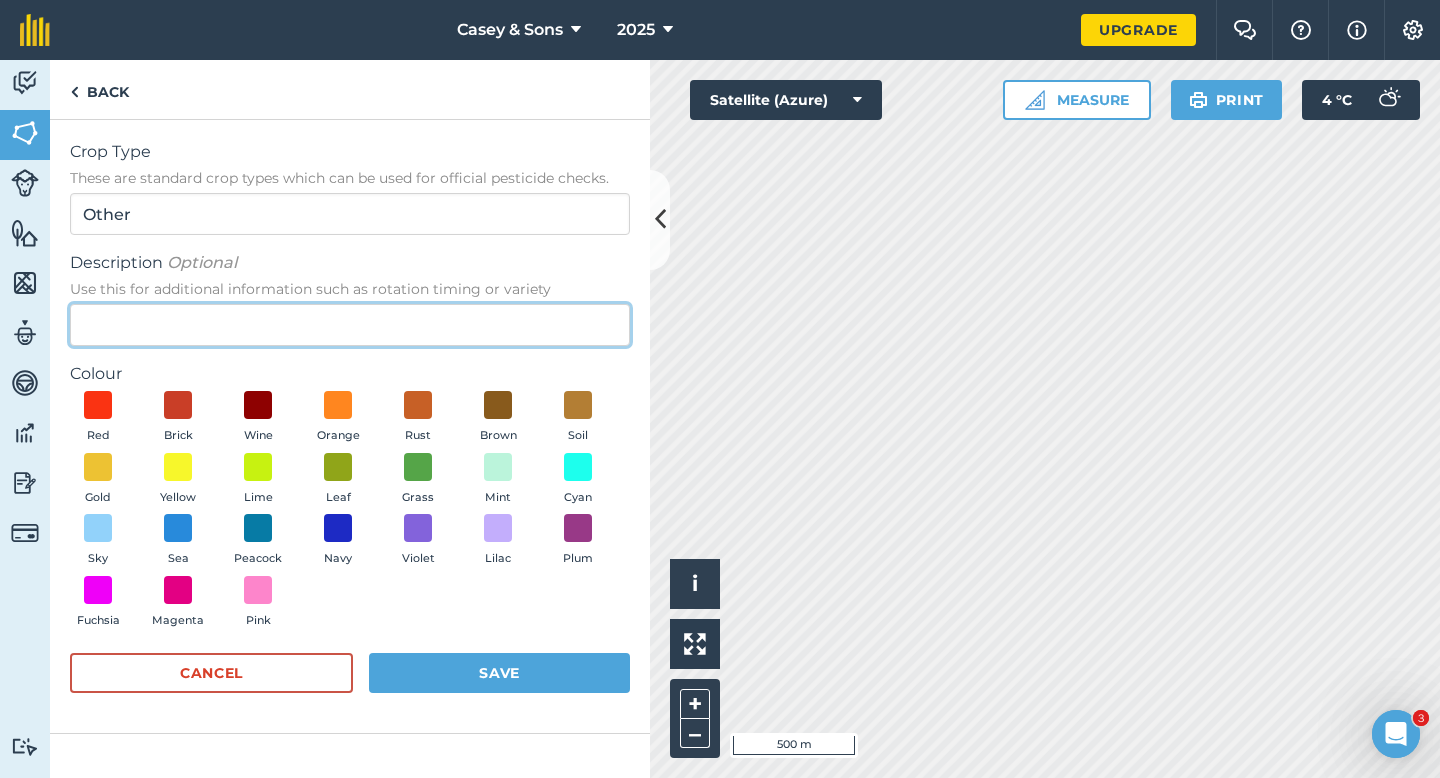 click on "Description   Optional Use this for additional information such as rotation timing or variety" at bounding box center [350, 325] 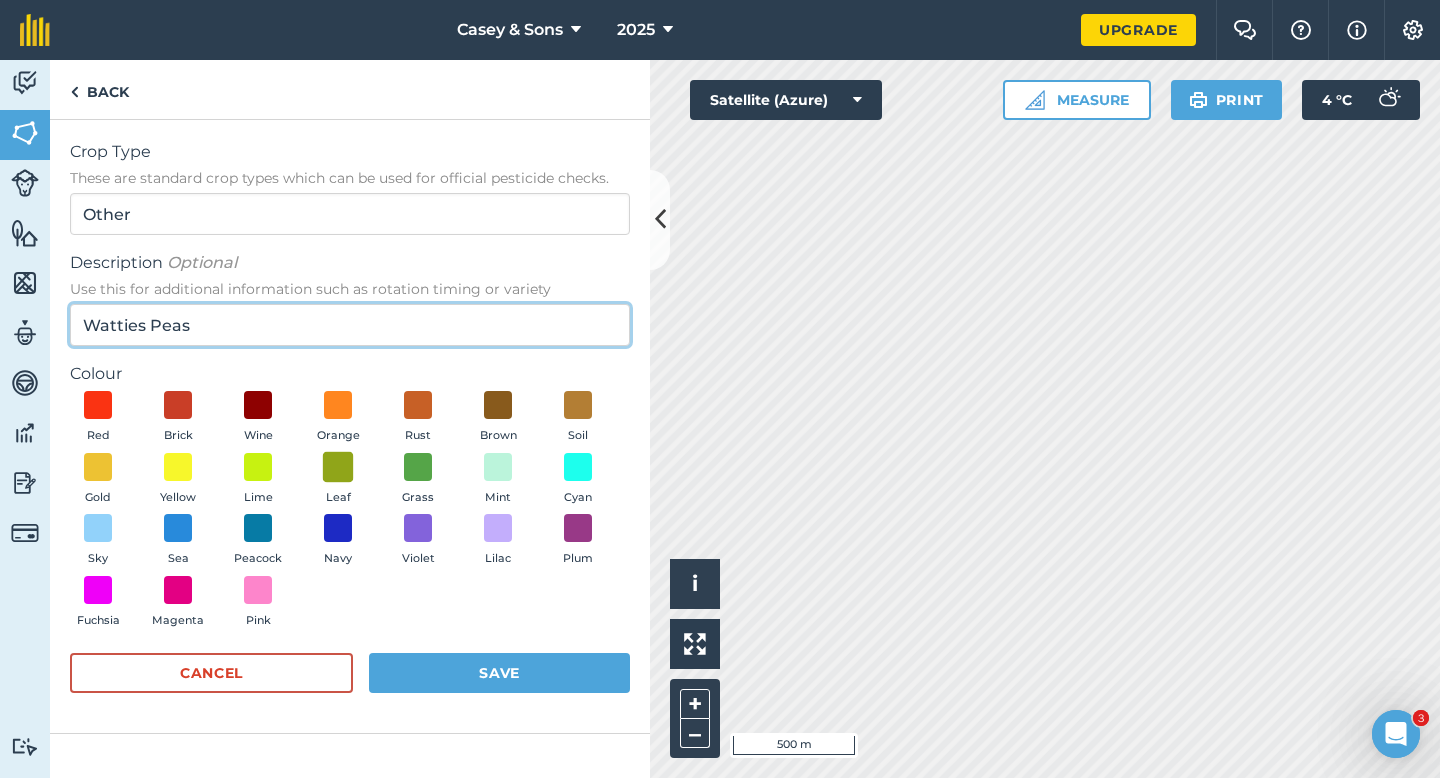 type on "Watties Peas" 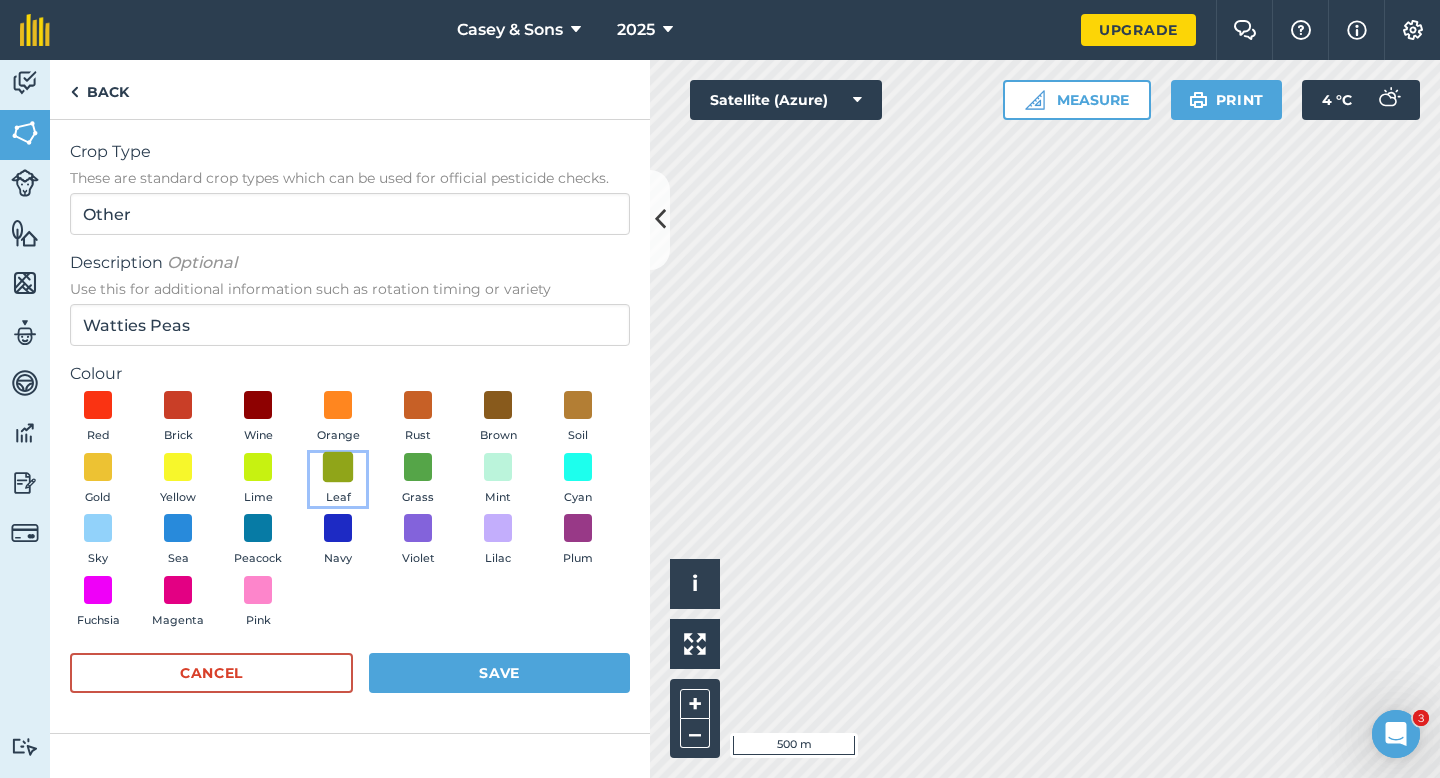 click at bounding box center [338, 466] 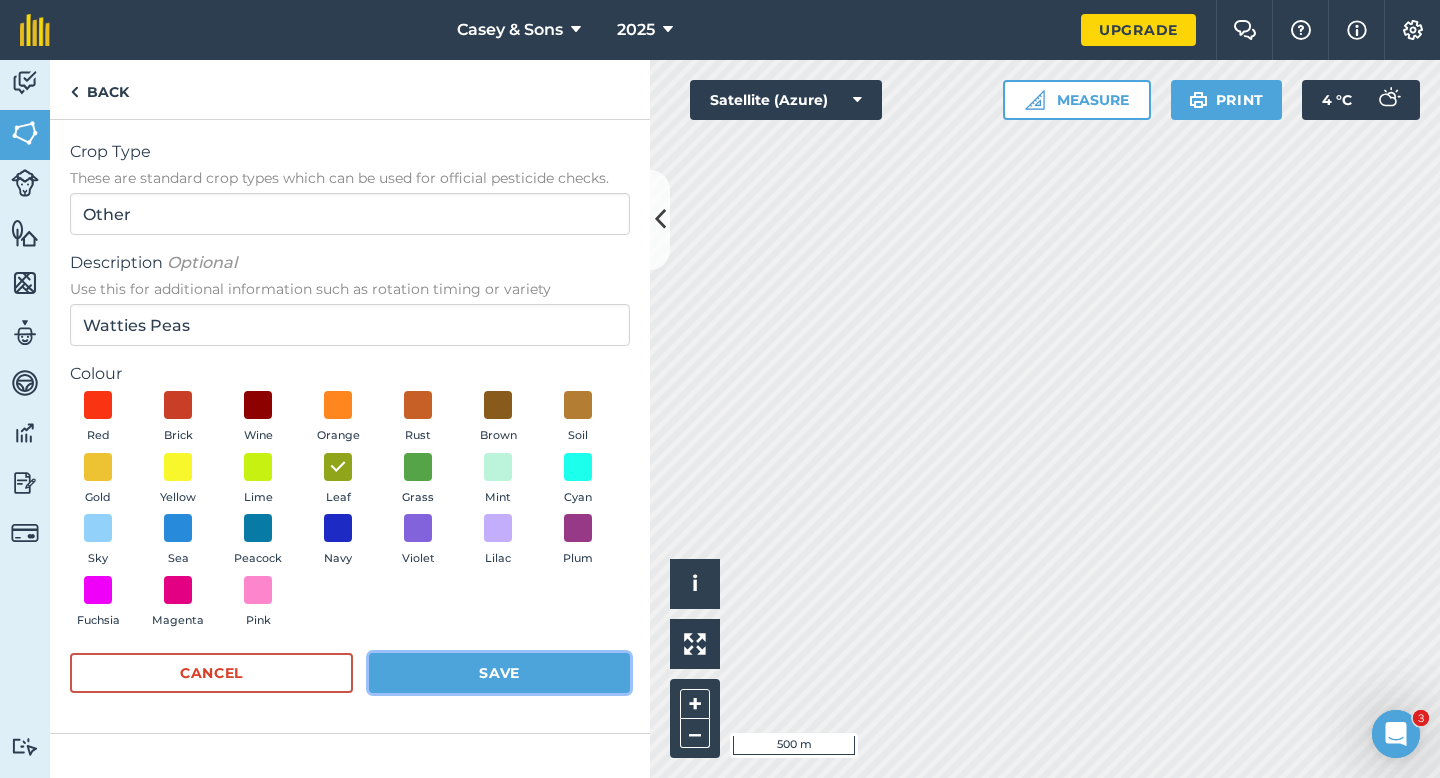 click on "Save" at bounding box center [499, 673] 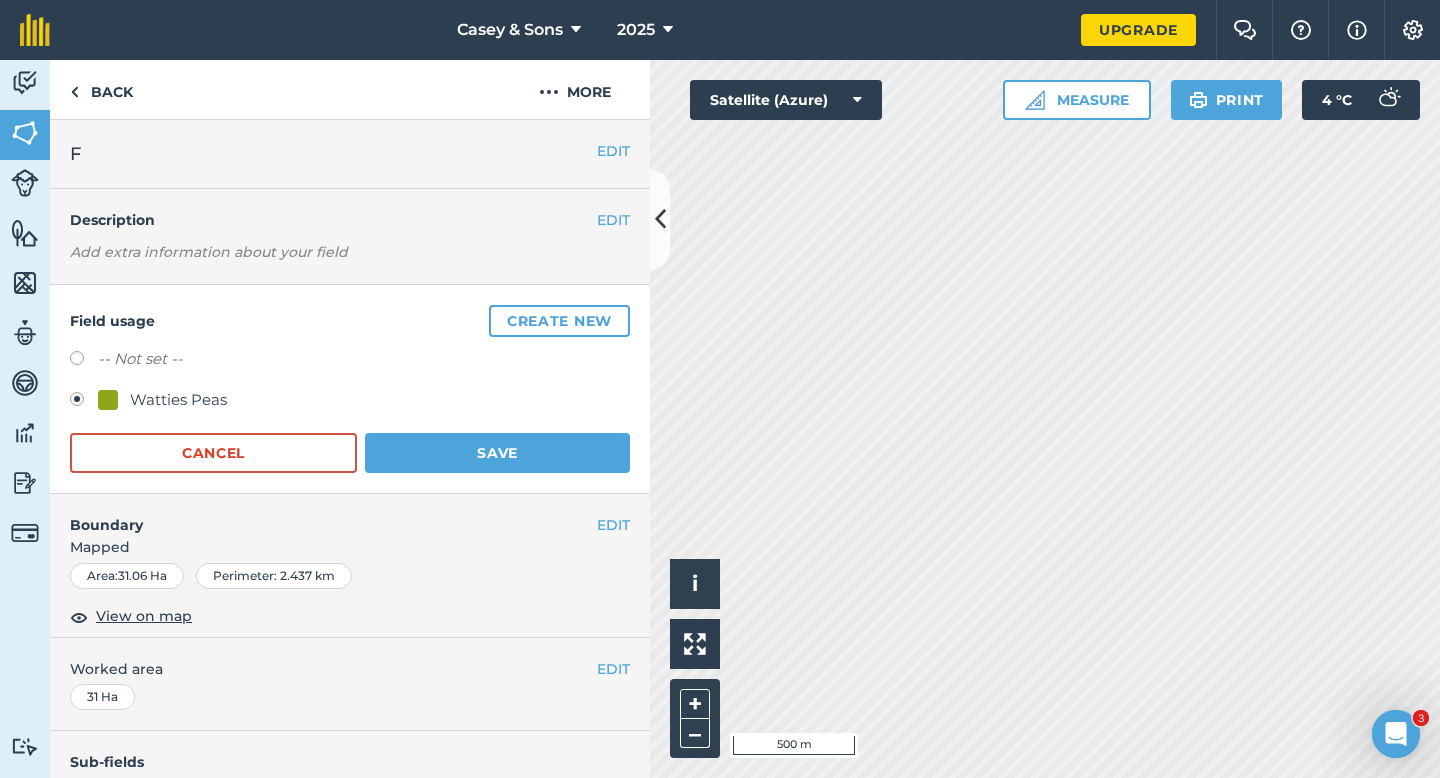 click on "Field usage   Create new -- Not set -- Watties Peas Cancel Save" at bounding box center [350, 389] 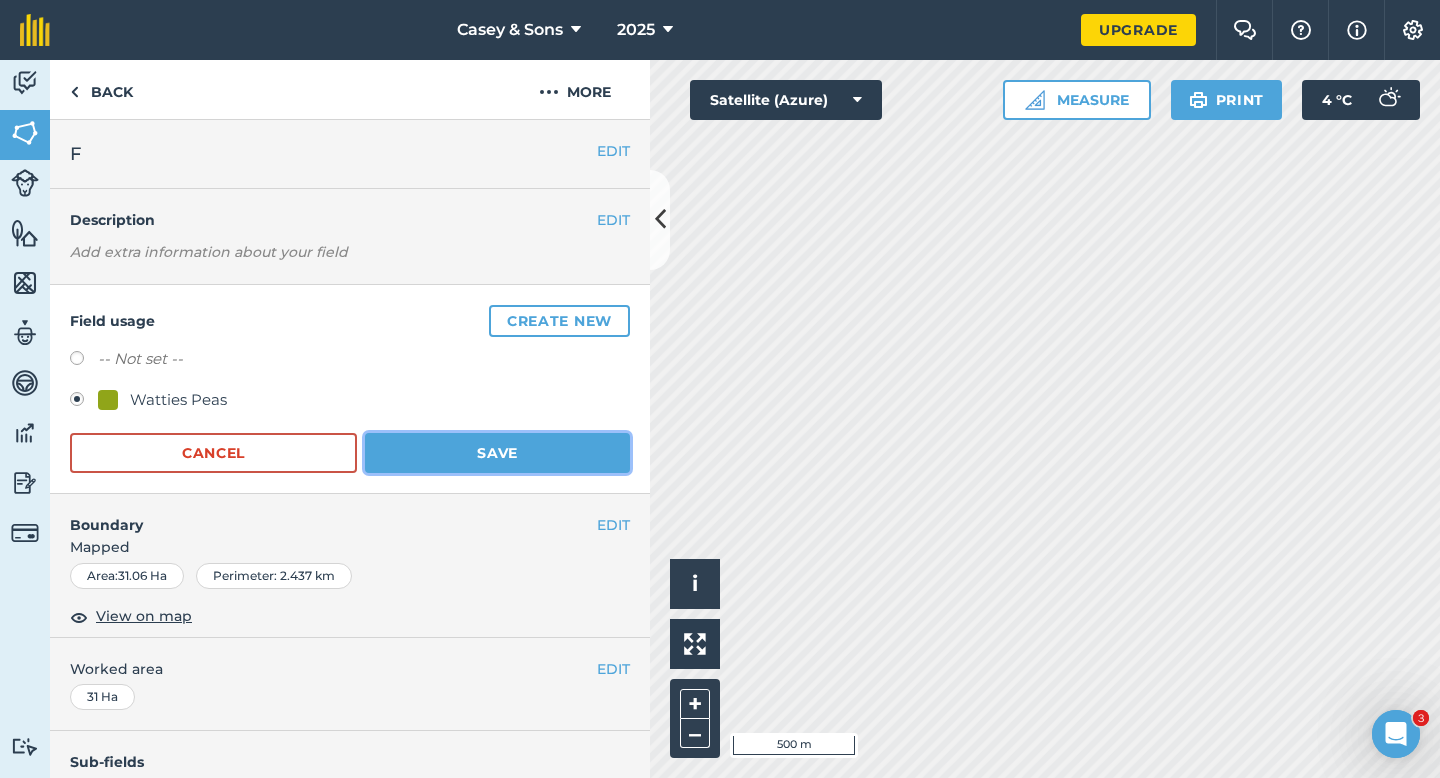 click on "Save" at bounding box center [497, 453] 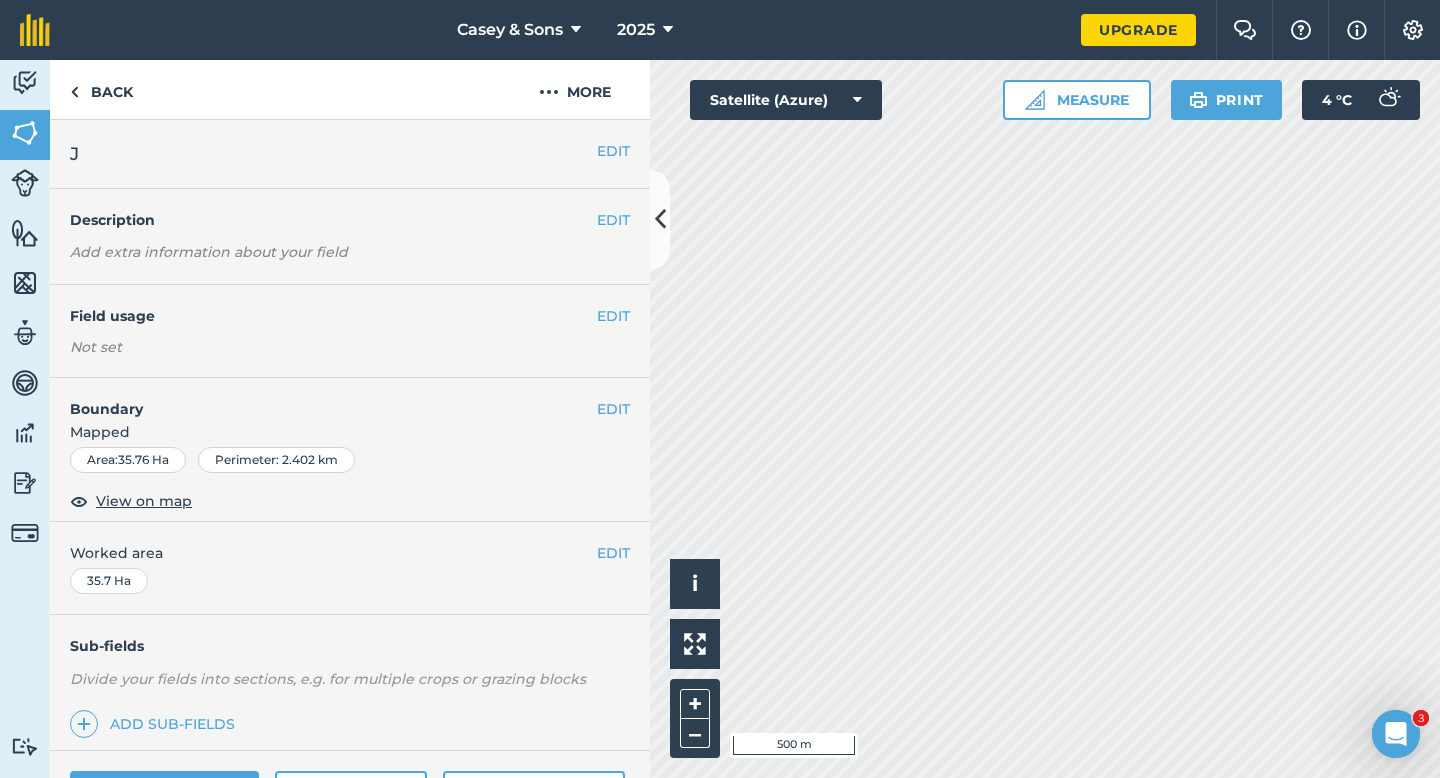 click on "EDIT Field usage Not set" at bounding box center [350, 331] 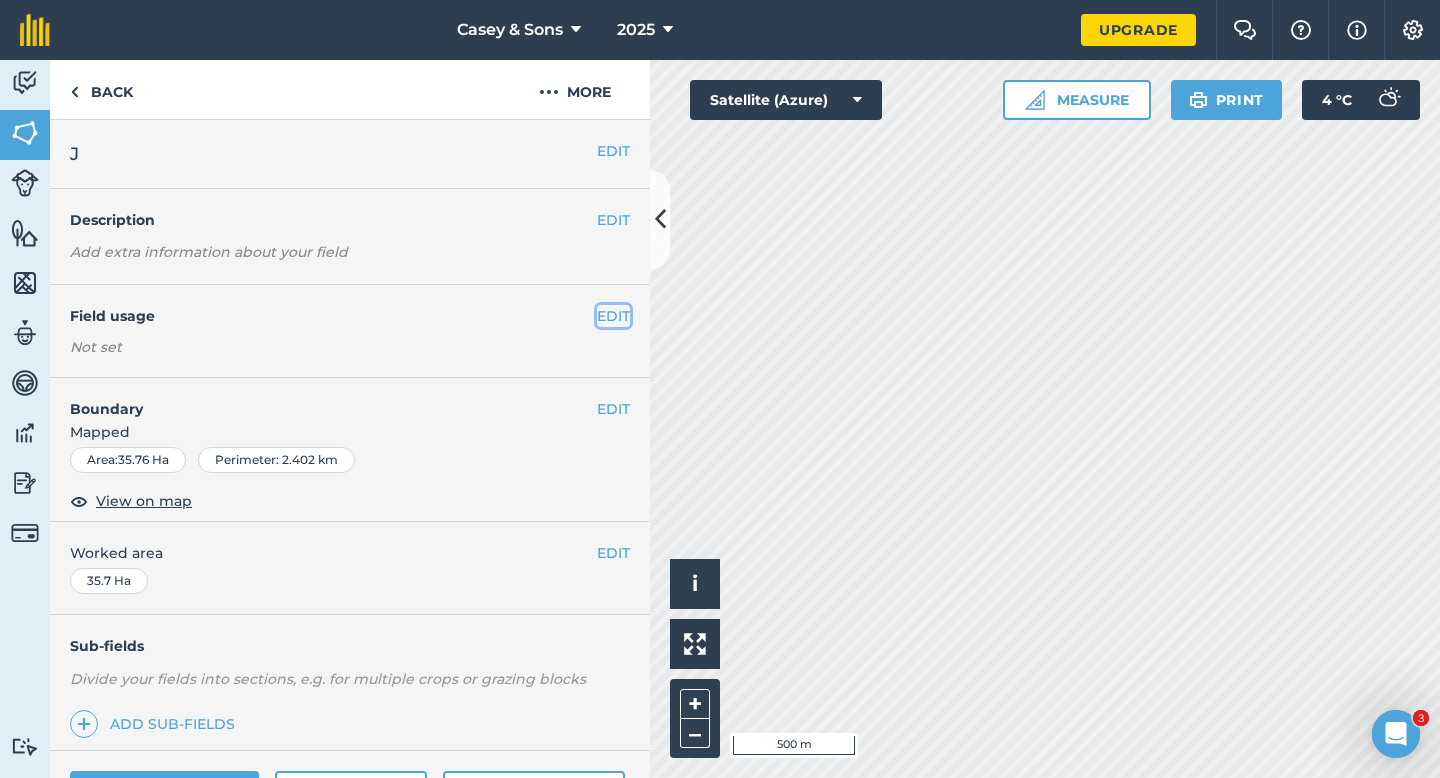 click on "EDIT" at bounding box center (613, 316) 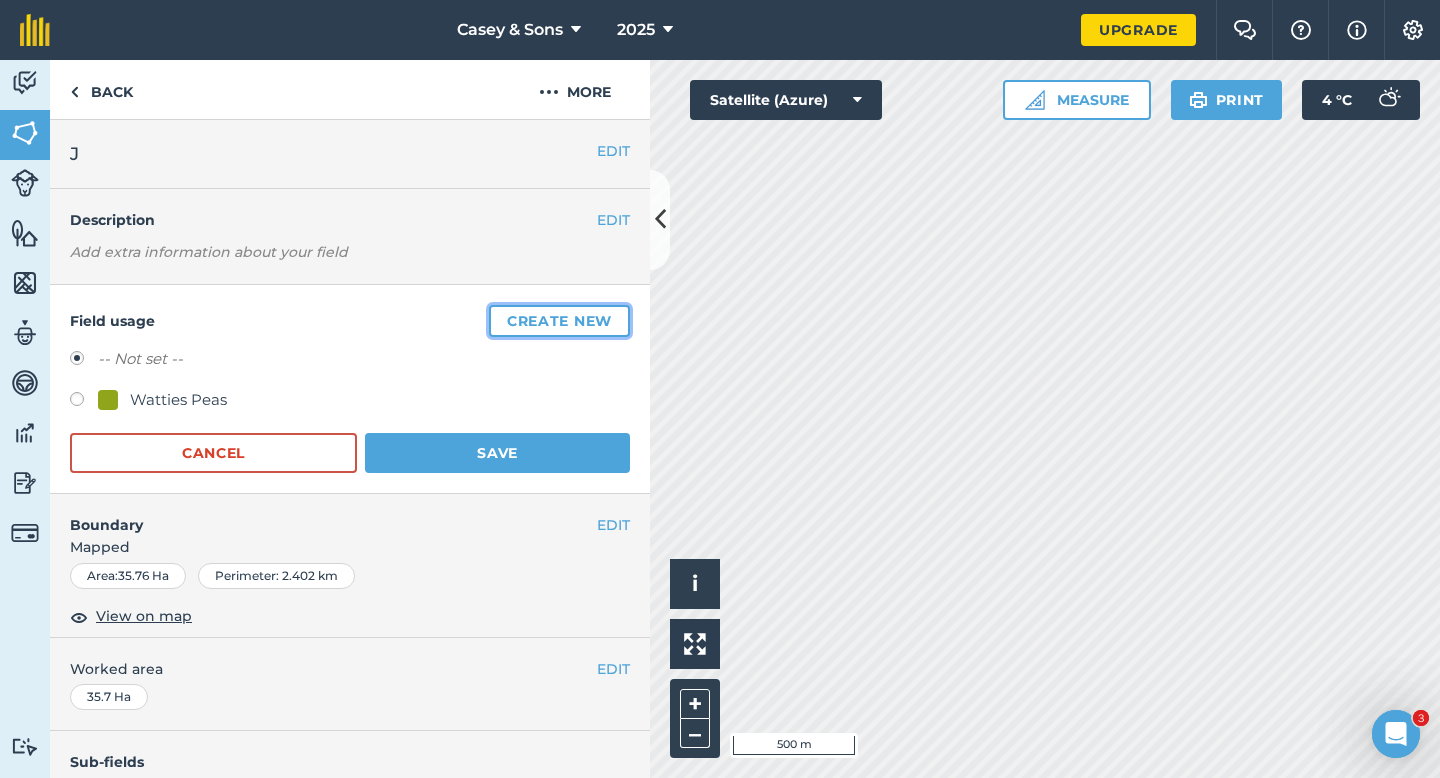 click on "Create new" at bounding box center [559, 321] 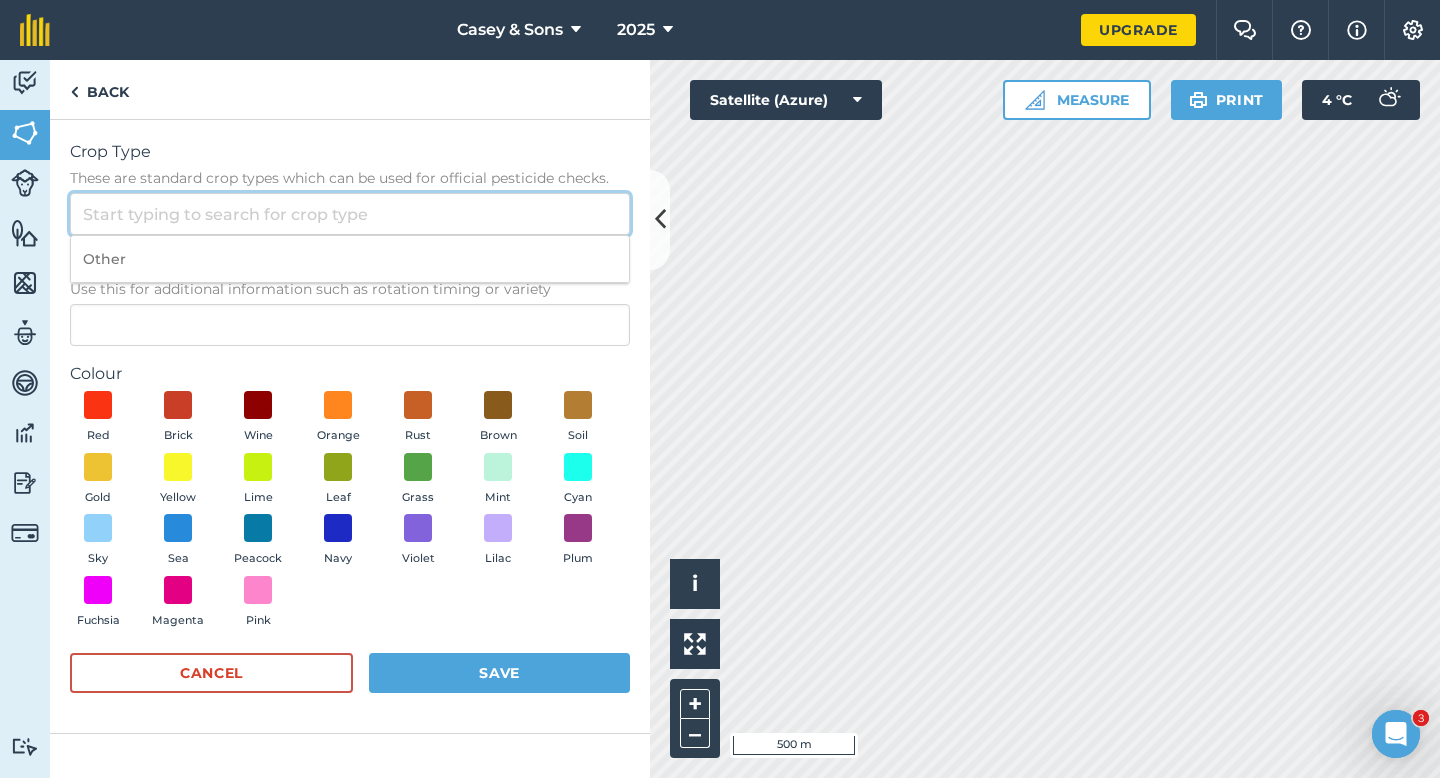 click on "Crop Type These are standard crop types which can be used for official pesticide checks." at bounding box center (350, 214) 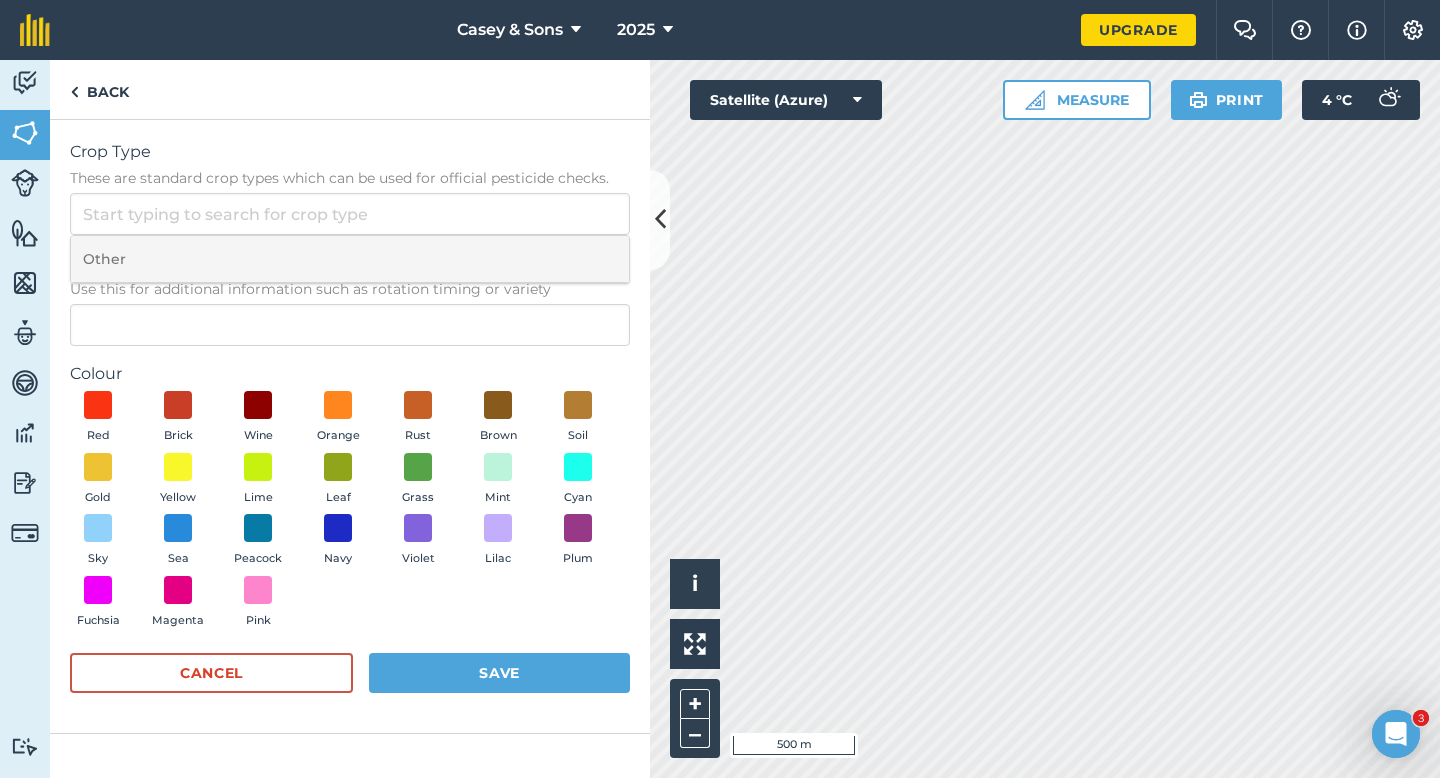 click on "Other" at bounding box center [350, 259] 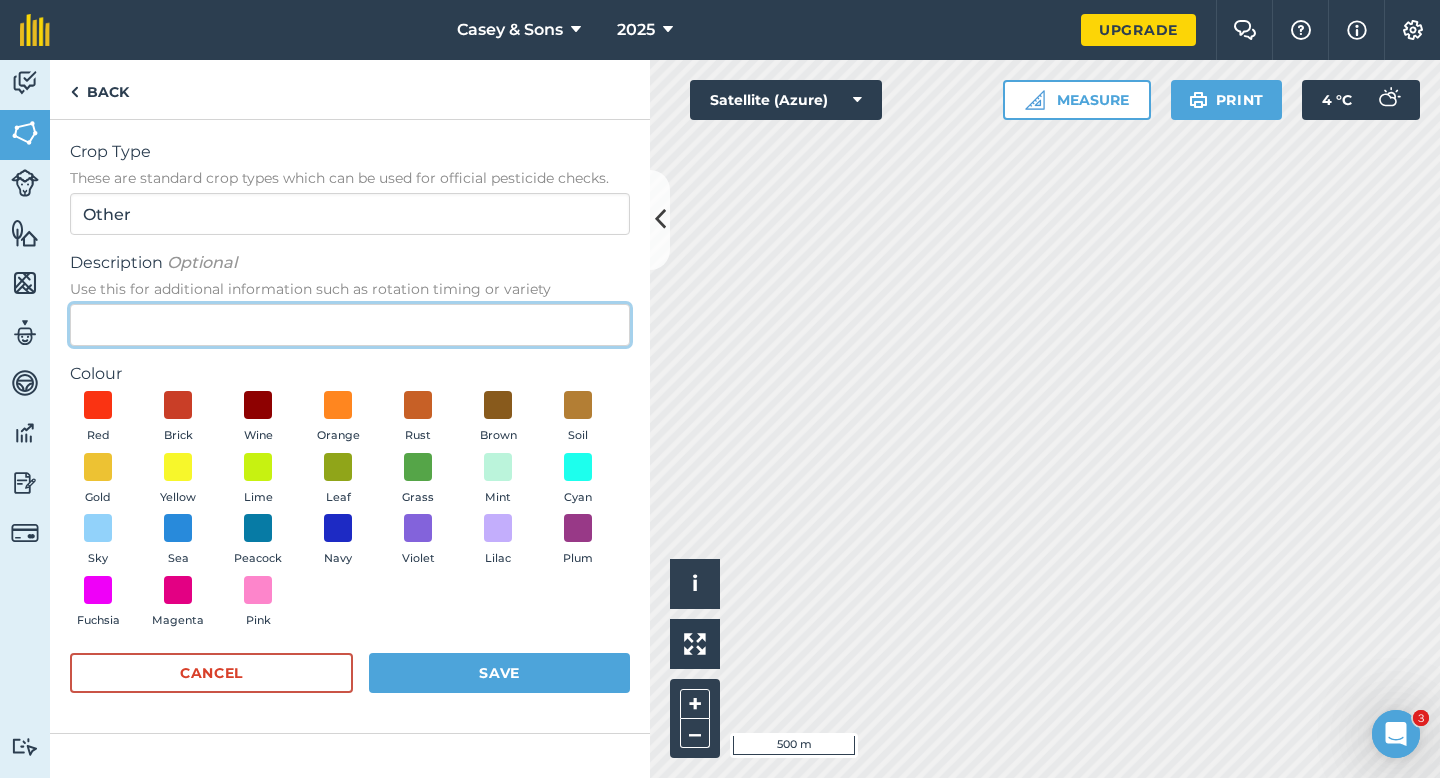 click on "Description   Optional Use this for additional information such as rotation timing or variety" at bounding box center (350, 325) 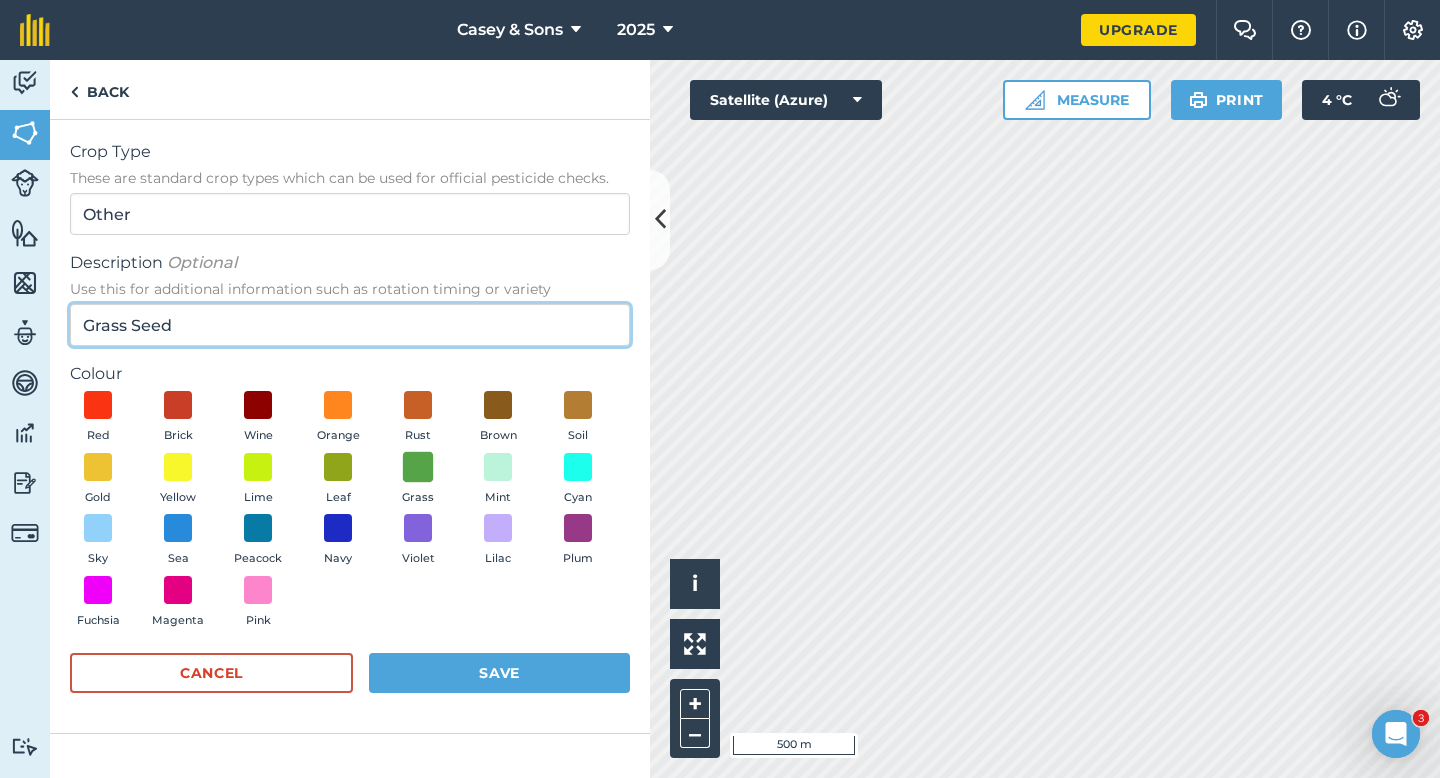 type on "Grass Seed" 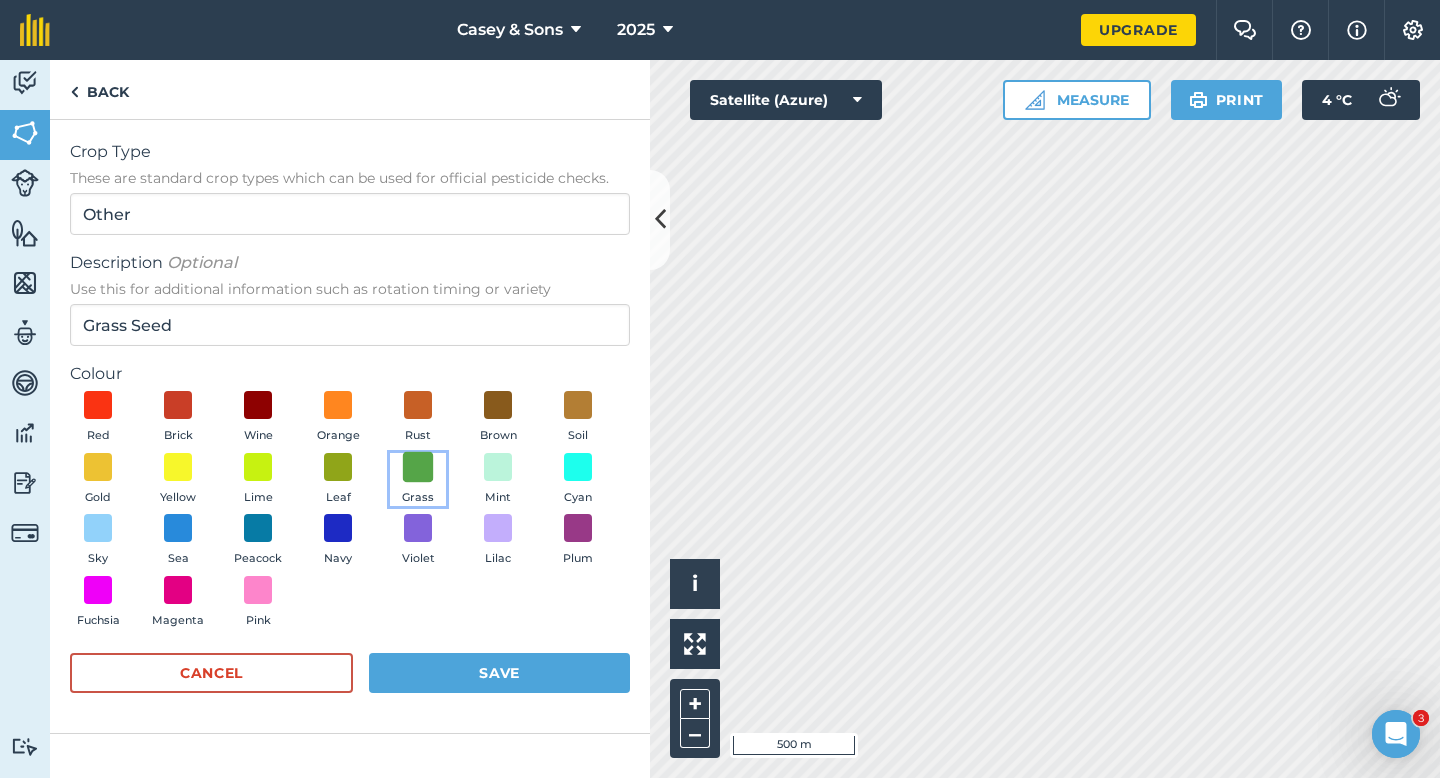 click at bounding box center [418, 466] 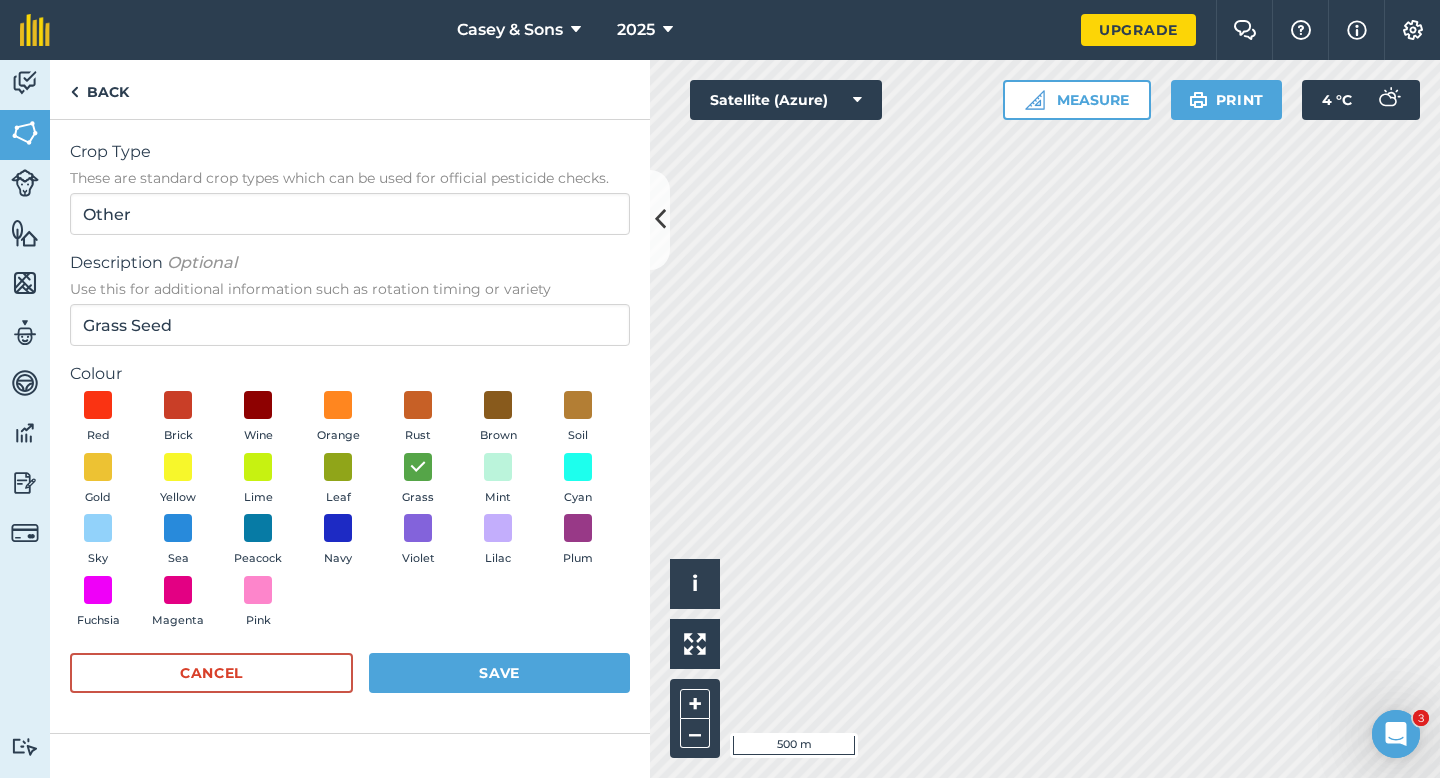 click on "Crop Type These are standard crop types which can be used for official pesticide checks. Other Description   Optional Use this for additional information such as rotation timing or variety Grass Seed Colour Red Brick Wine Orange Rust Brown Soil Gold Yellow Lime Leaf Grass Mint Cyan Sky Sea Peacock Navy Violet Lilac Plum Fuchsia Magenta Pink Cancel Save" at bounding box center (350, 427) 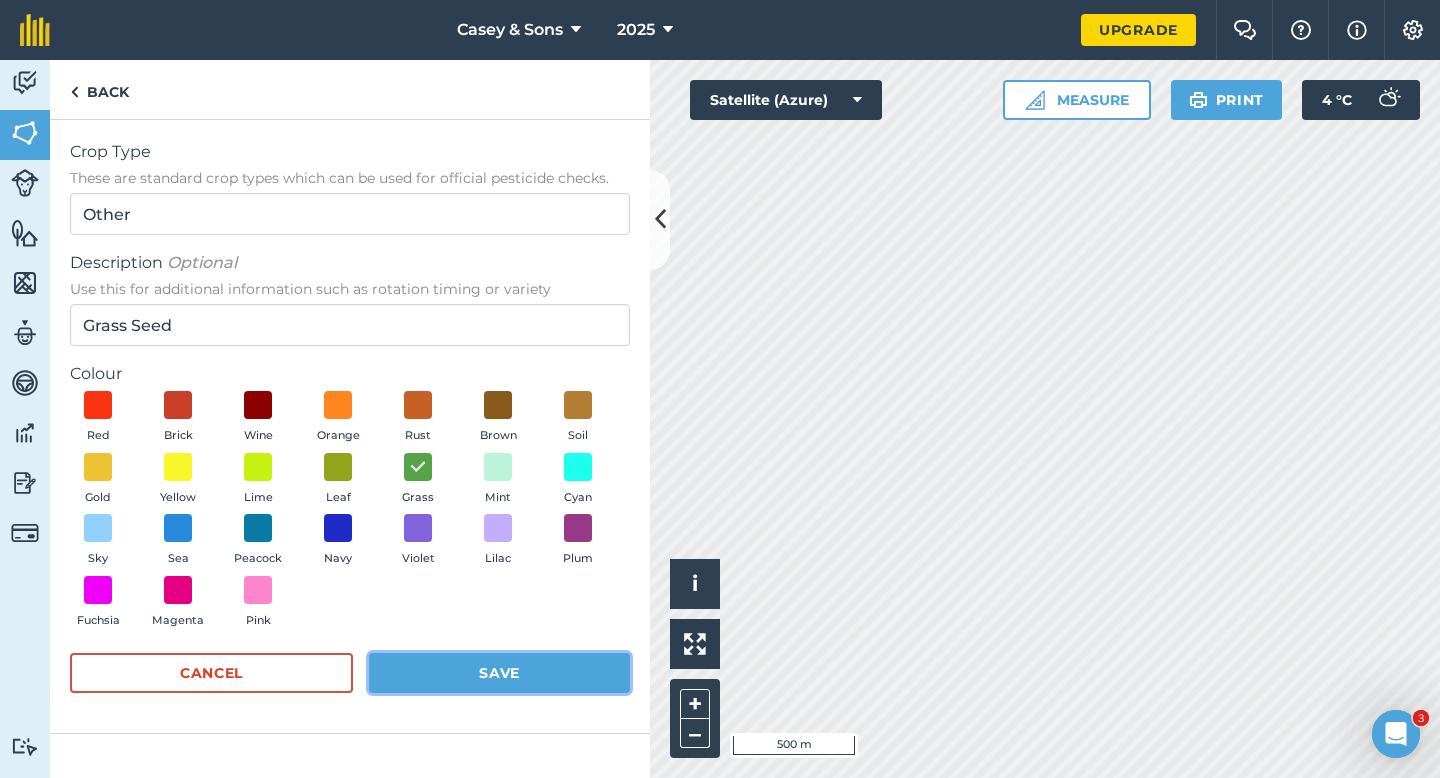 click on "Save" at bounding box center [499, 673] 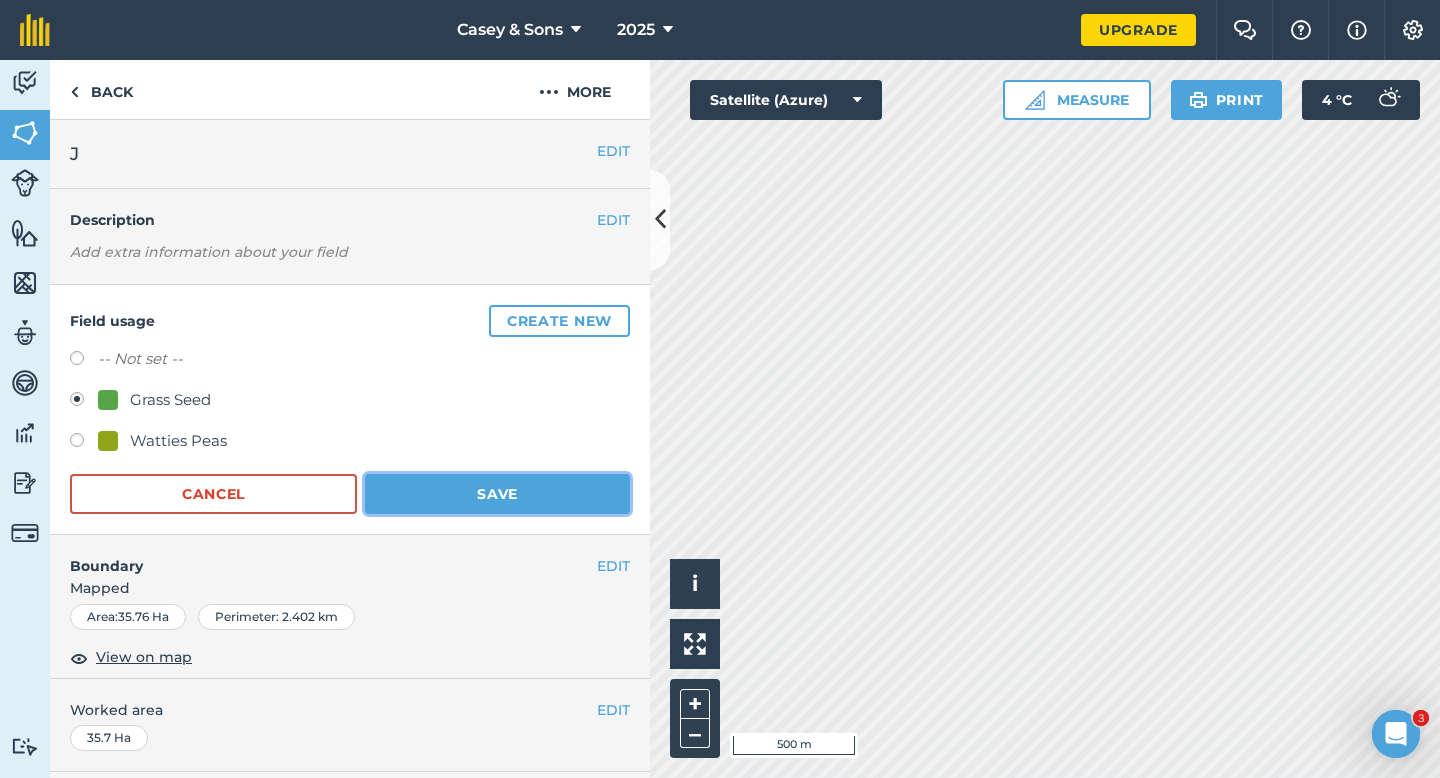 click on "Save" at bounding box center [497, 494] 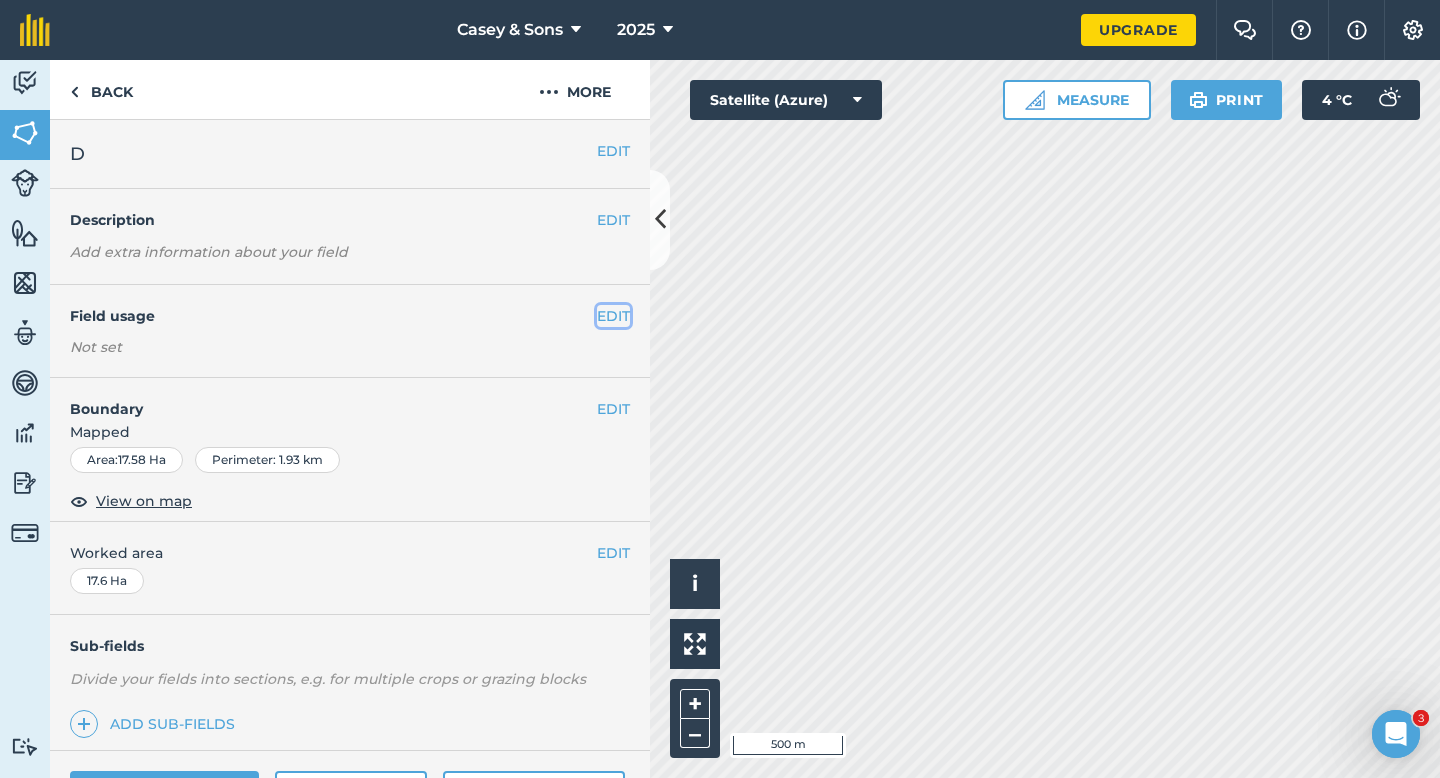 click on "EDIT" at bounding box center [613, 316] 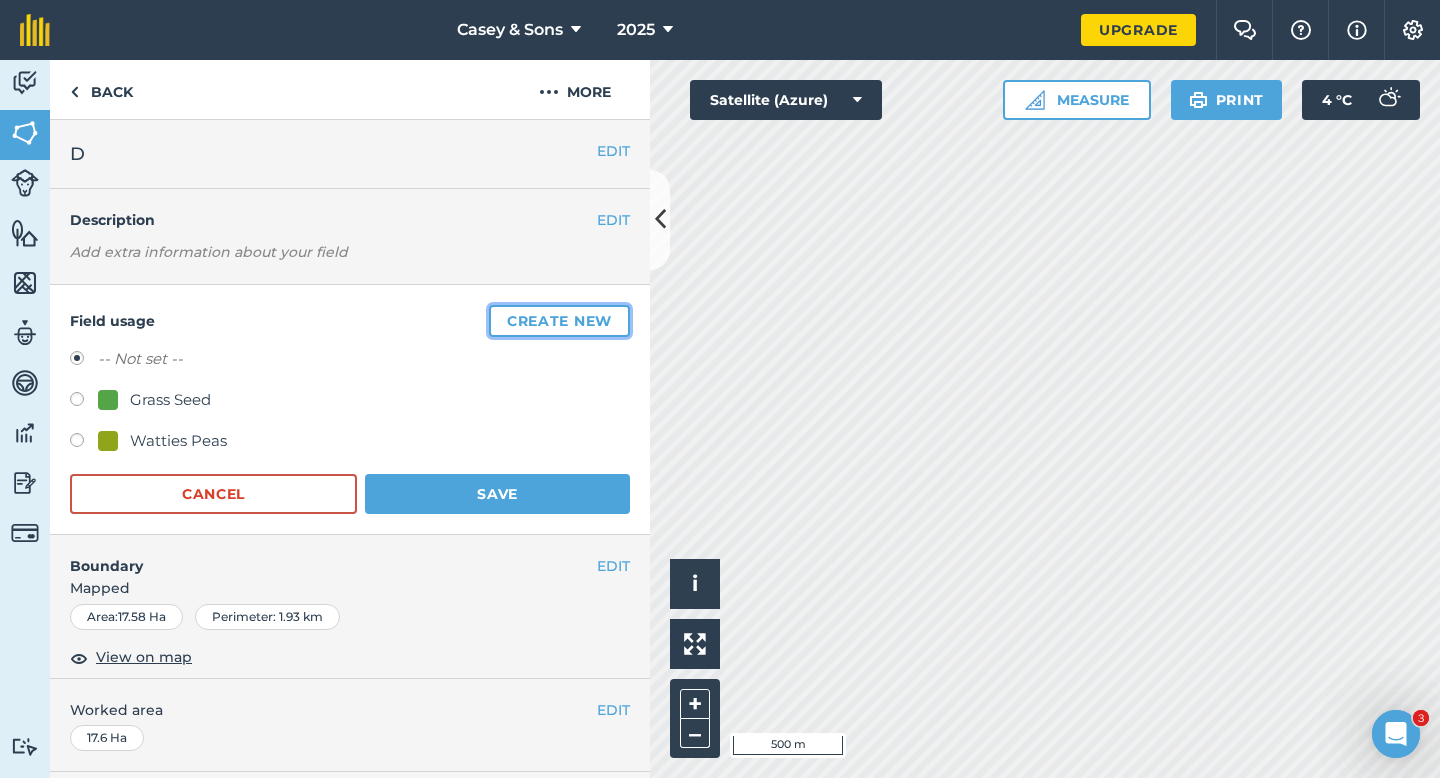 click on "Create new" at bounding box center [559, 321] 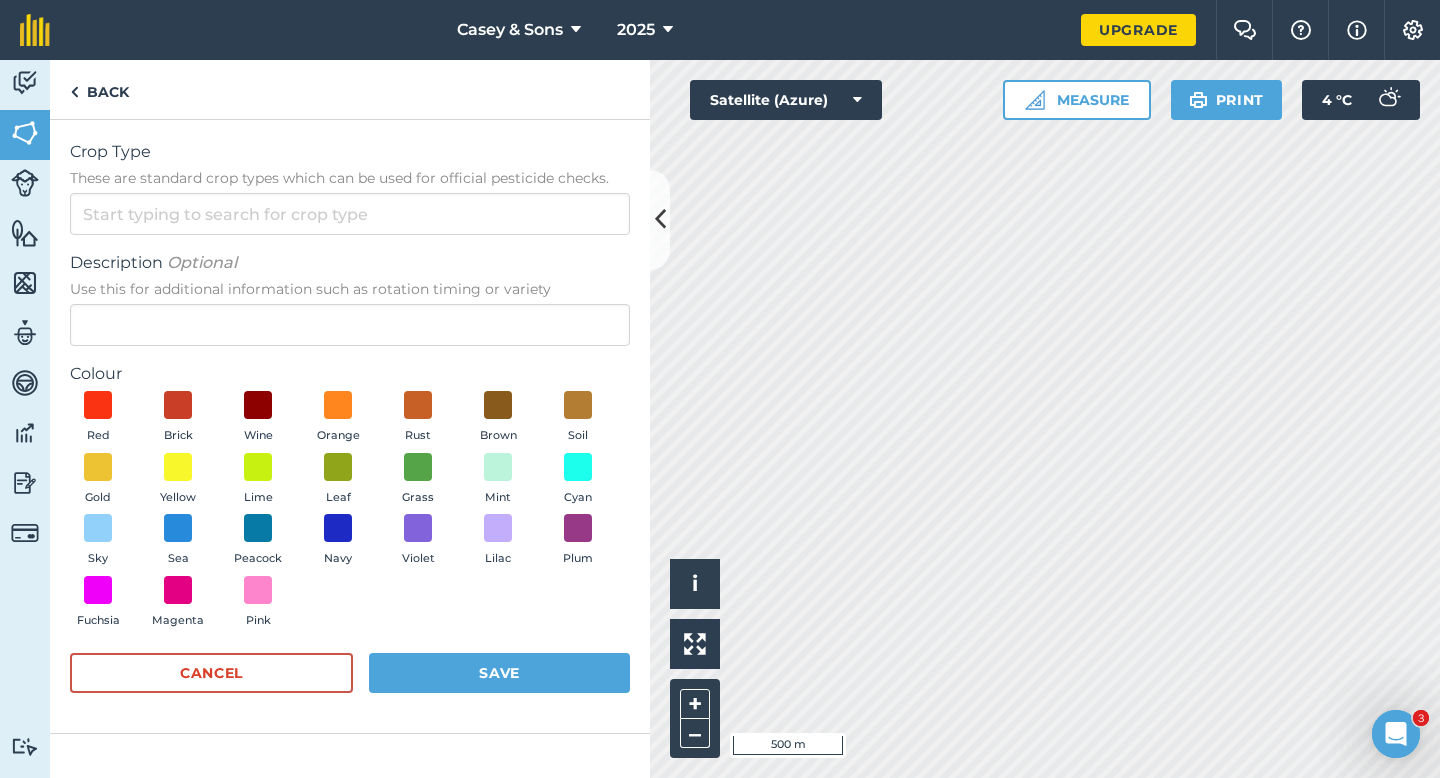 click on "These are standard crop types which can be used for official pesticide checks." at bounding box center [350, 178] 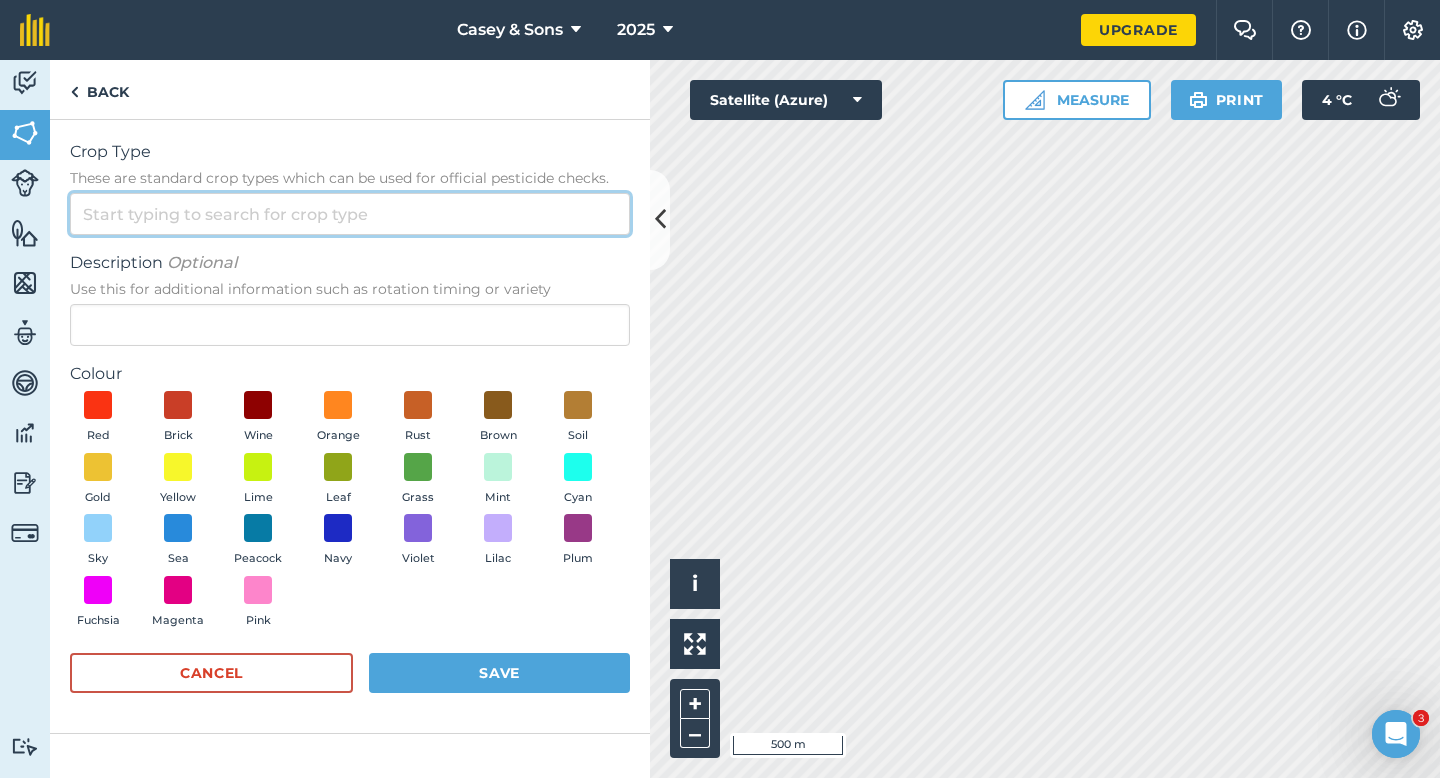click on "Crop Type These are standard crop types which can be used for official pesticide checks." at bounding box center [350, 214] 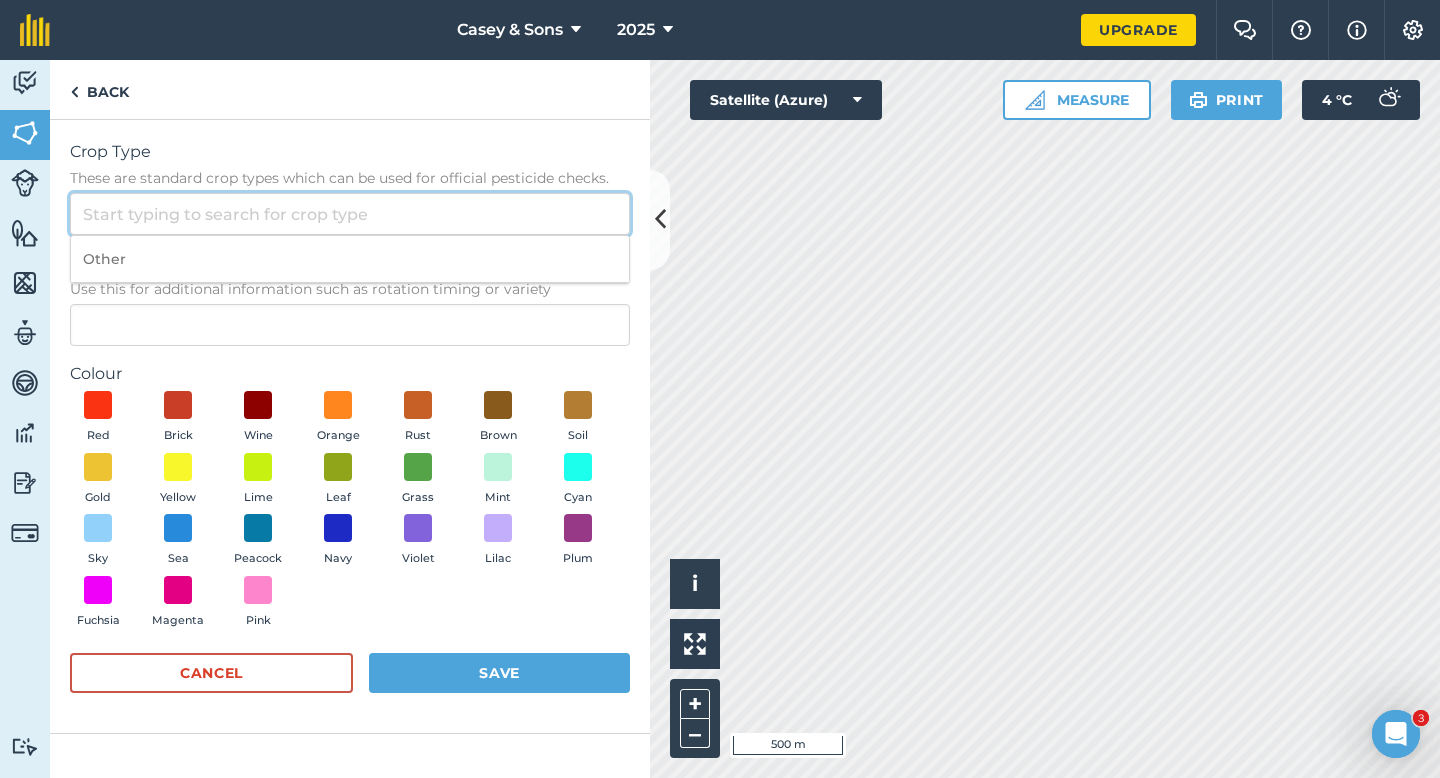 click on "Crop Type These are standard crop types which can be used for official pesticide checks." at bounding box center (350, 214) 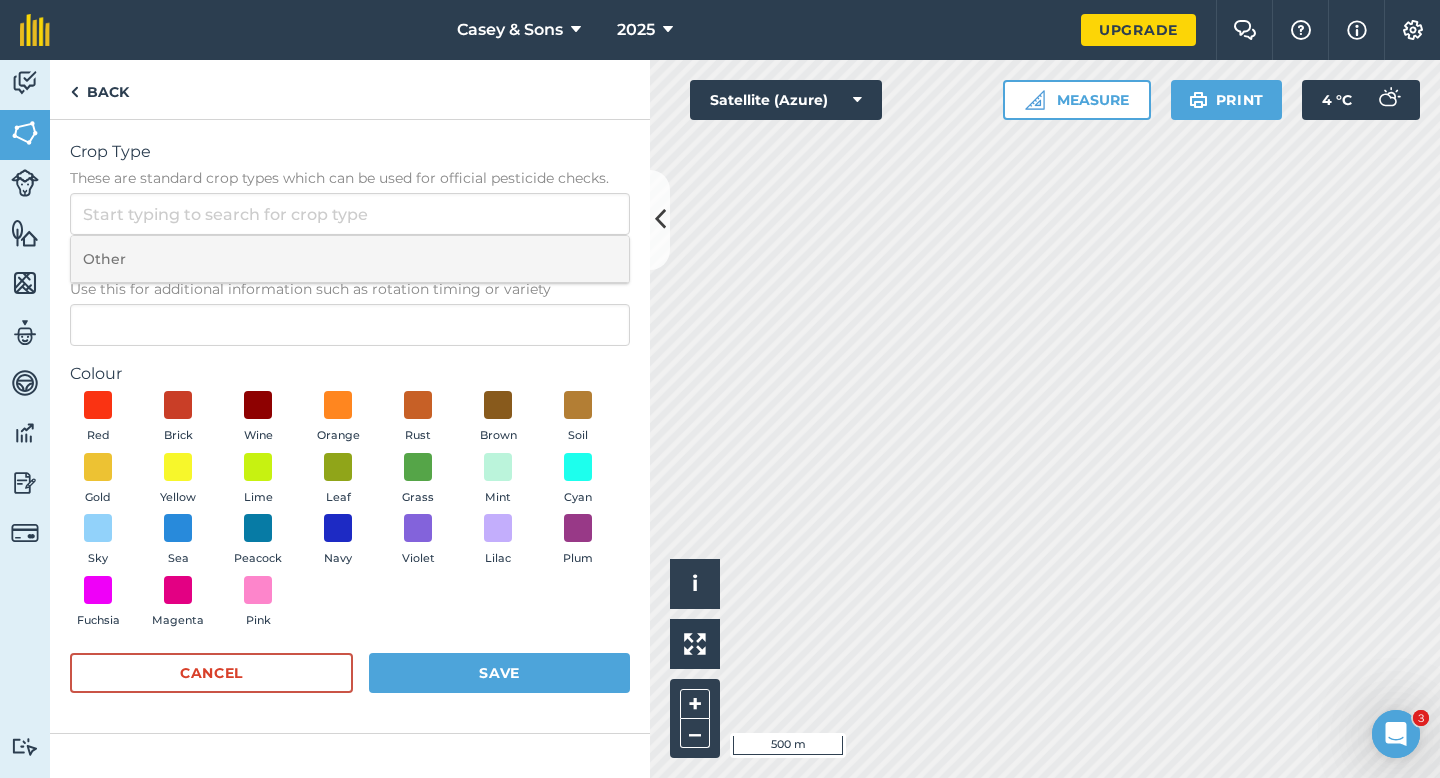 click on "Other" at bounding box center [350, 259] 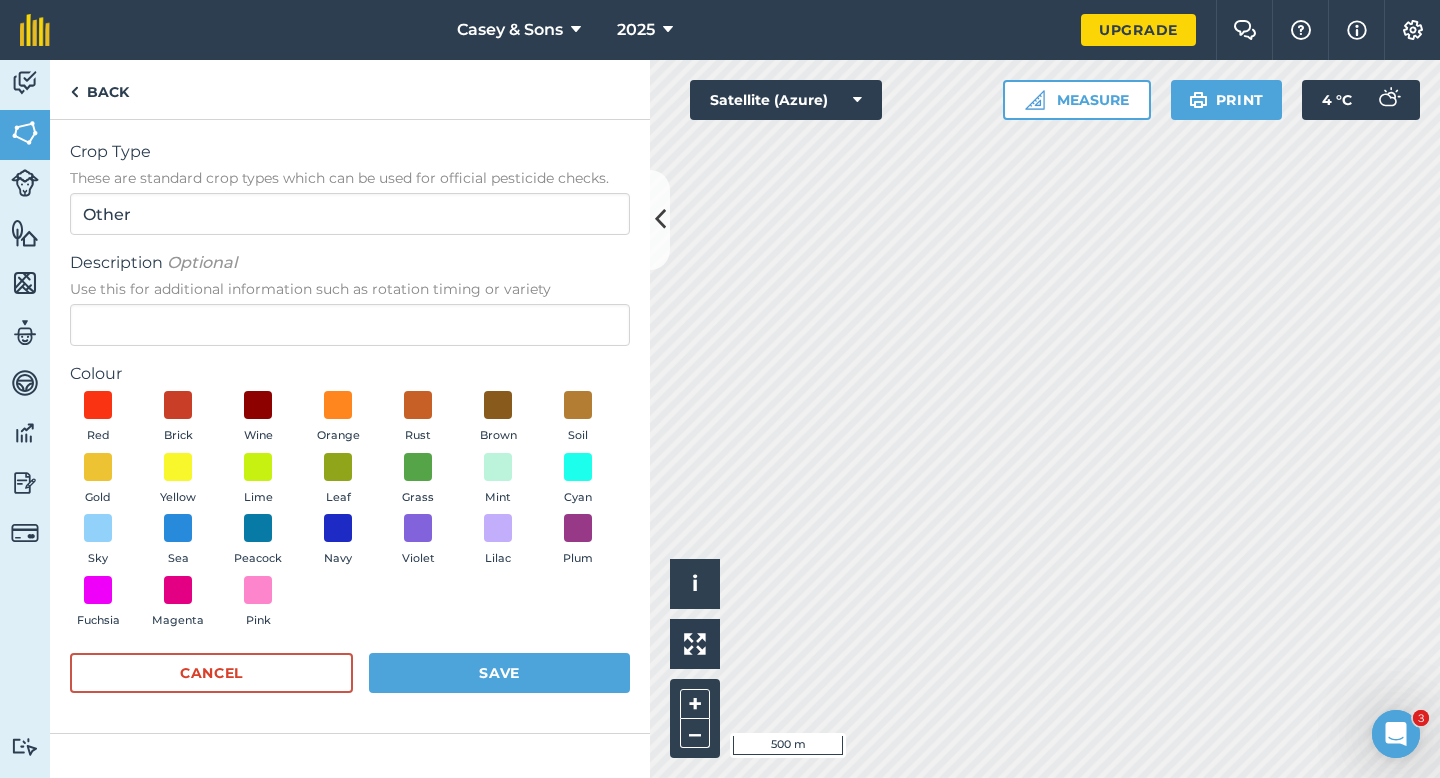 click on "Description   Optional Use this for additional information such as rotation timing or variety" at bounding box center (350, 298) 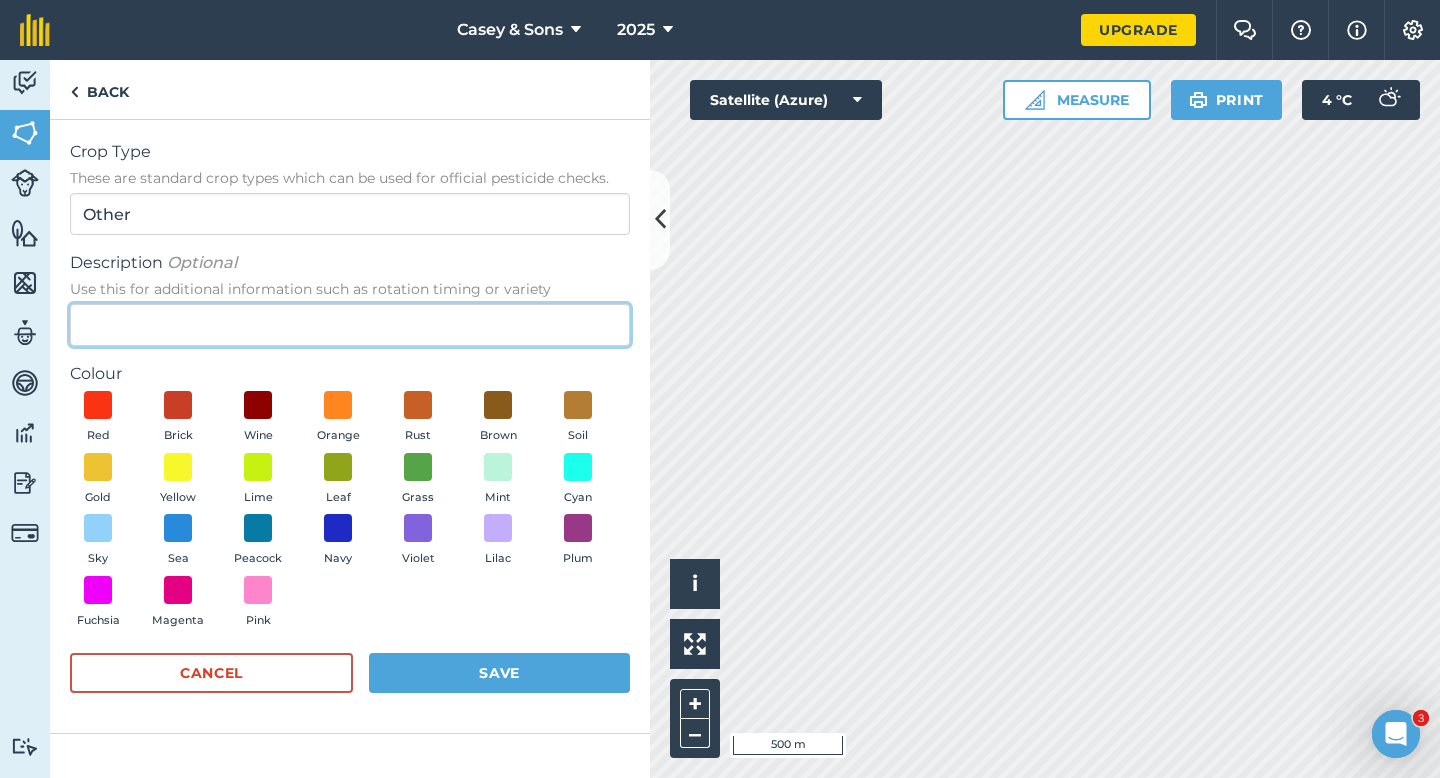 click on "Description   Optional Use this for additional information such as rotation timing or variety" at bounding box center [350, 325] 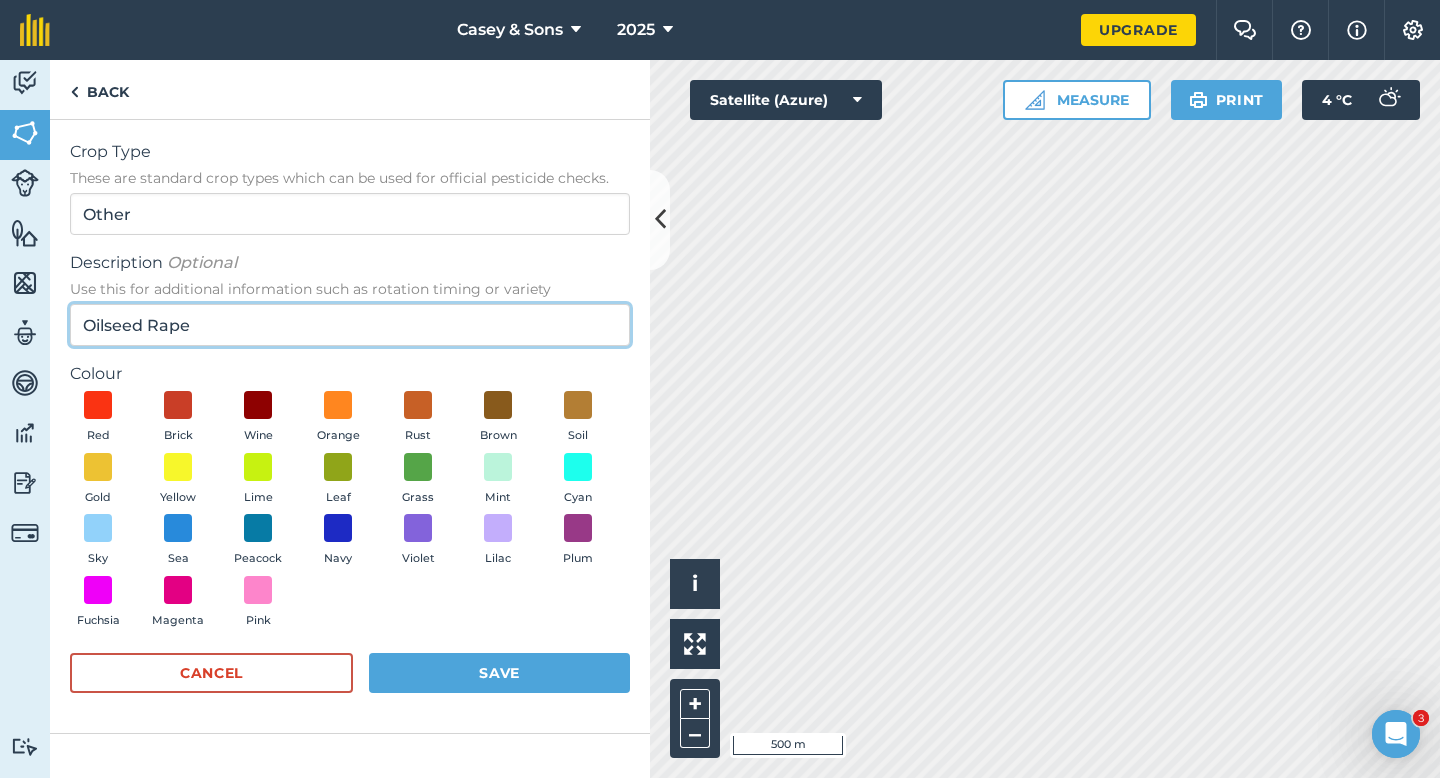 type on "Oilseed Rape" 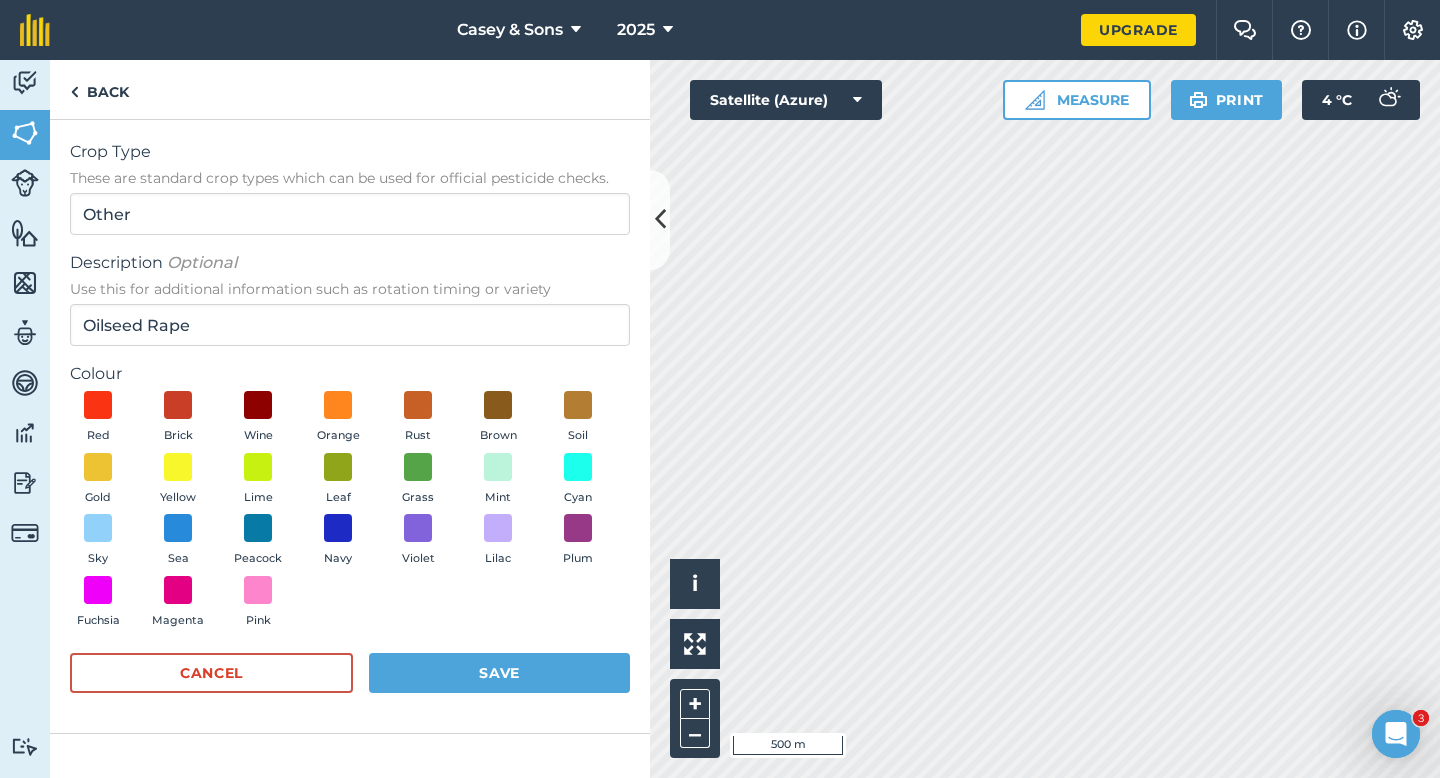 click on "Red Brick Wine Orange Rust Brown Soil Gold Yellow Lime Leaf Grass Mint Cyan Sky Sea Peacock Navy Violet Lilac Plum Fuchsia Magenta Pink" at bounding box center (350, 514) 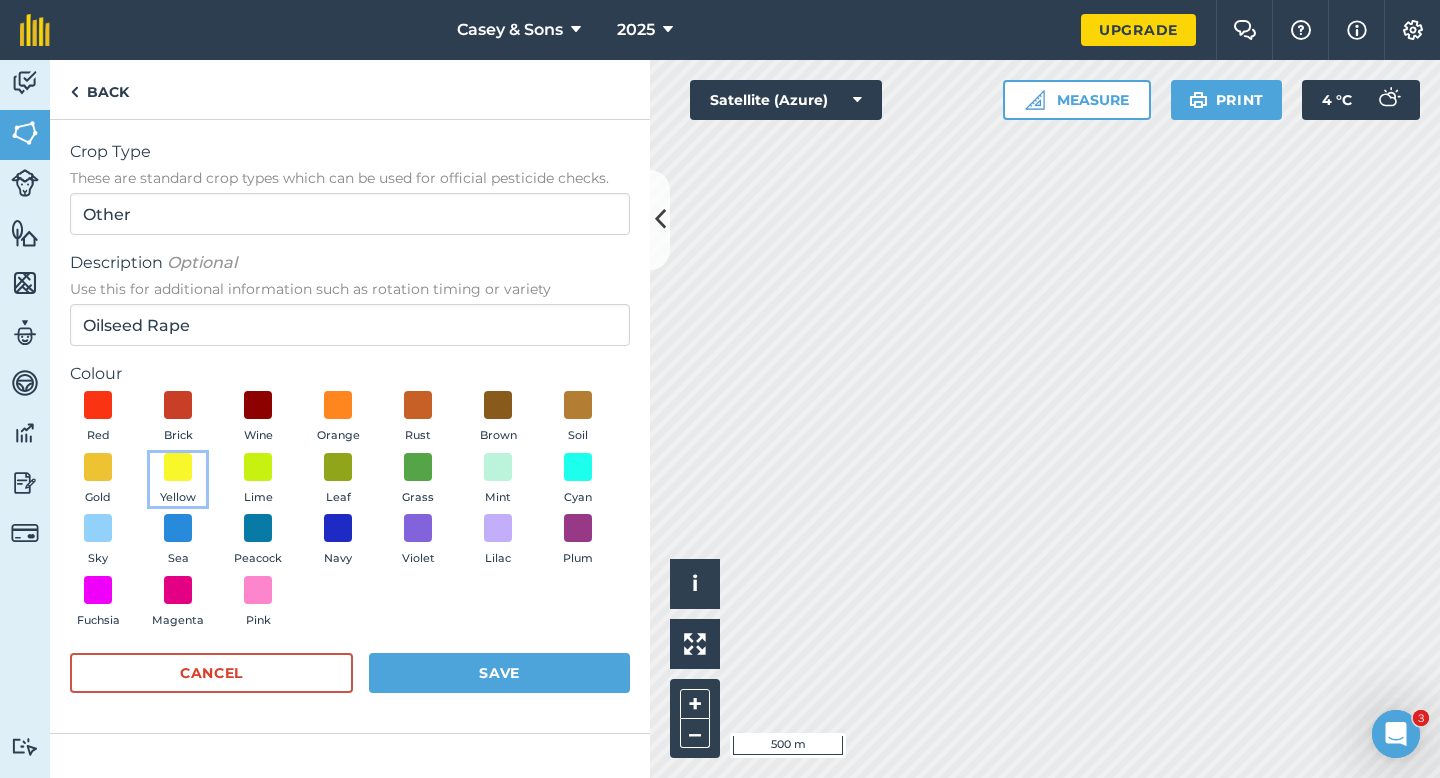 click on "Yellow" at bounding box center [178, 480] 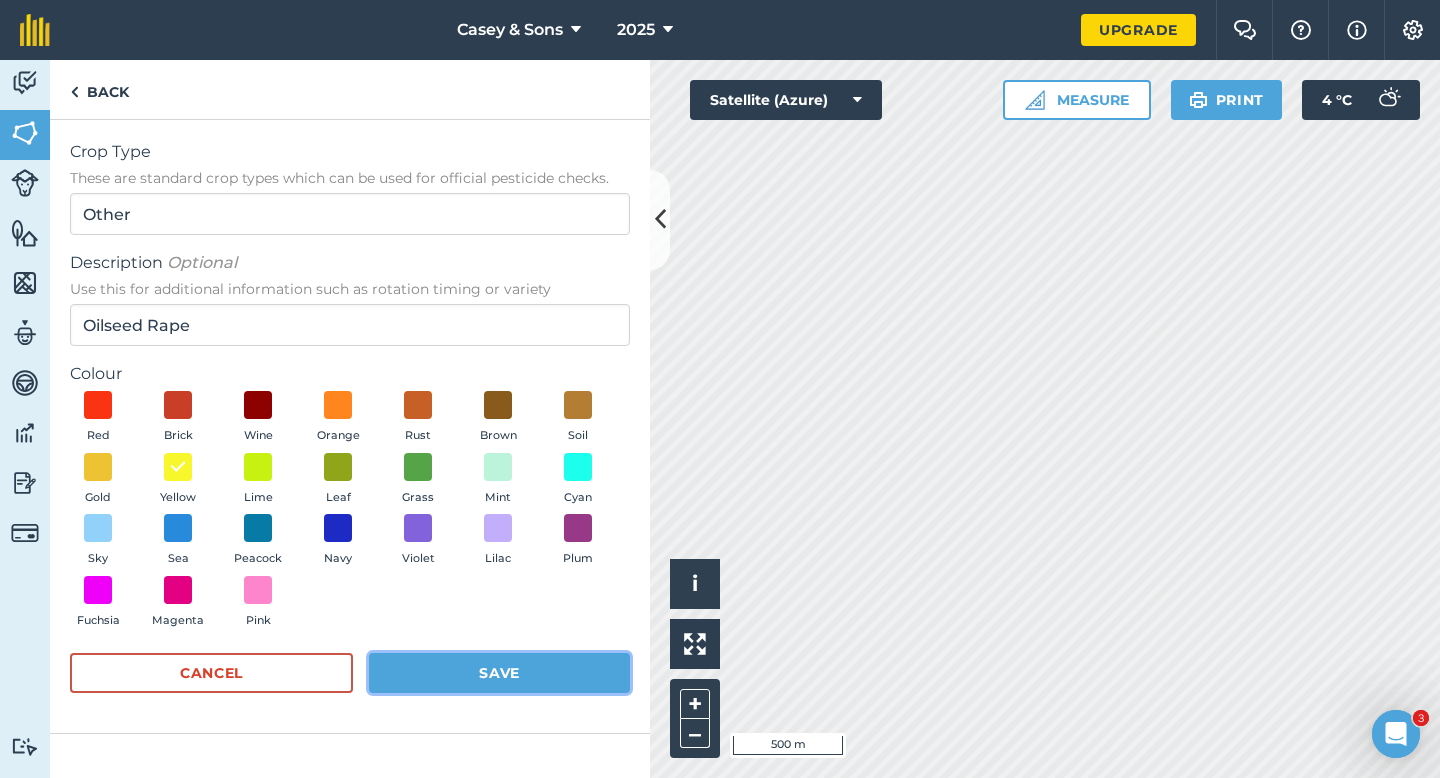 click on "Save" at bounding box center (499, 673) 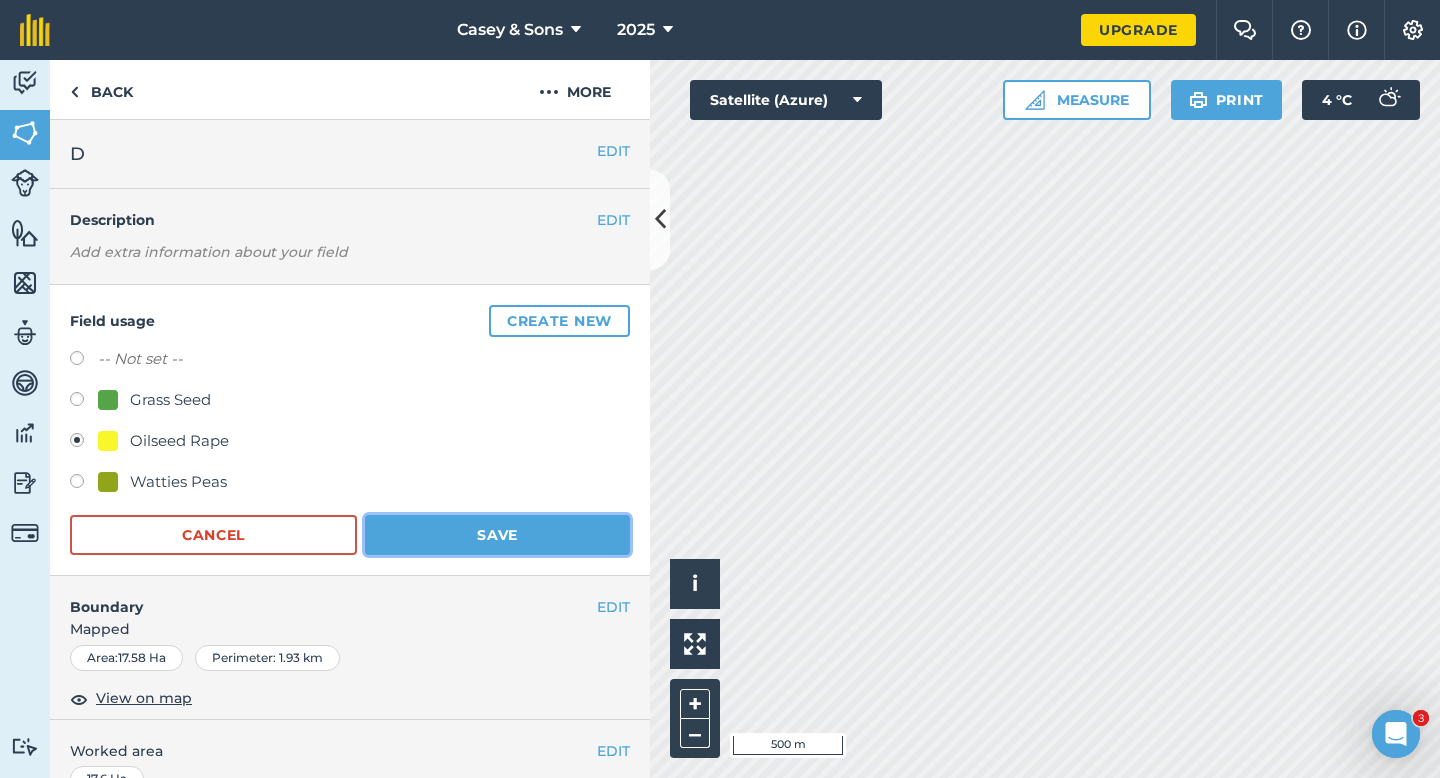 click on "Save" at bounding box center (497, 535) 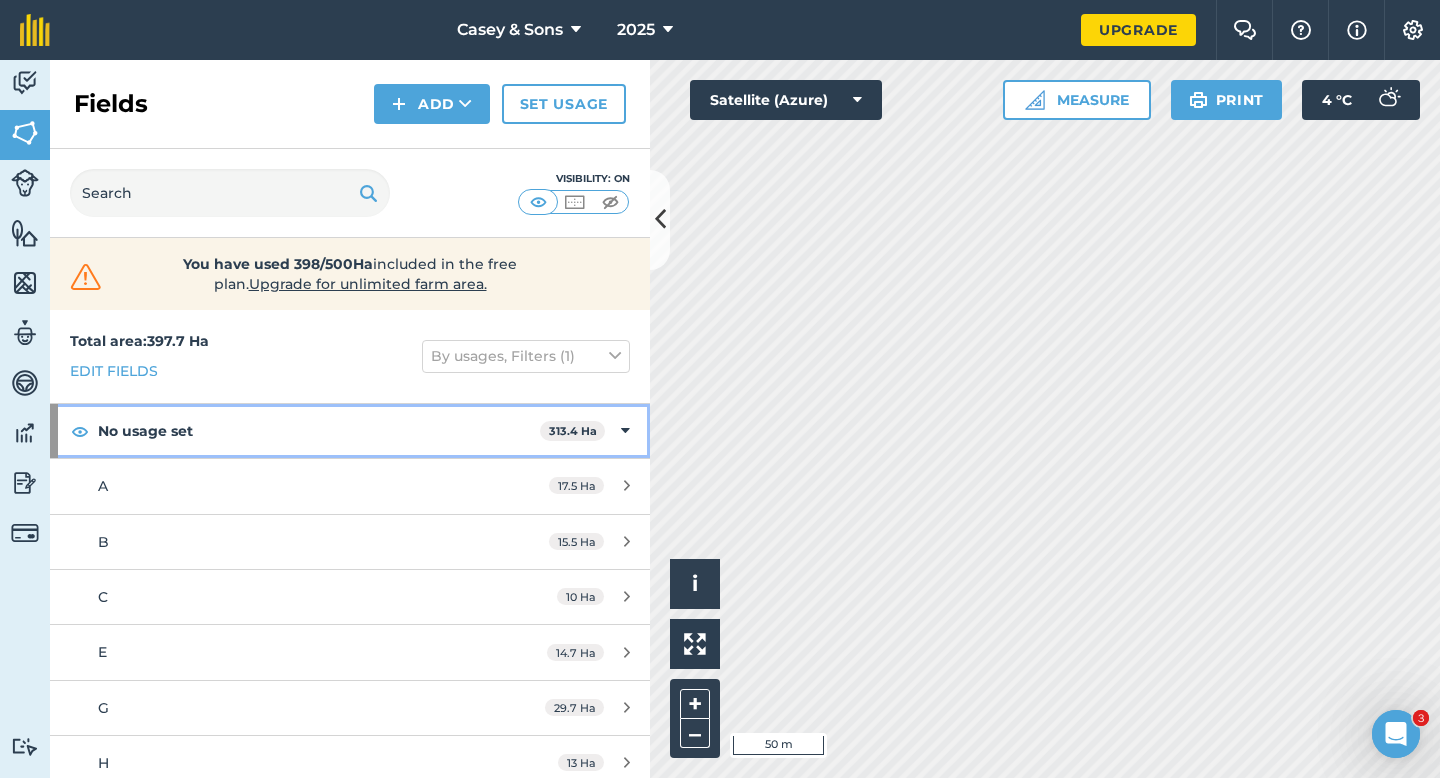click at bounding box center (625, 431) 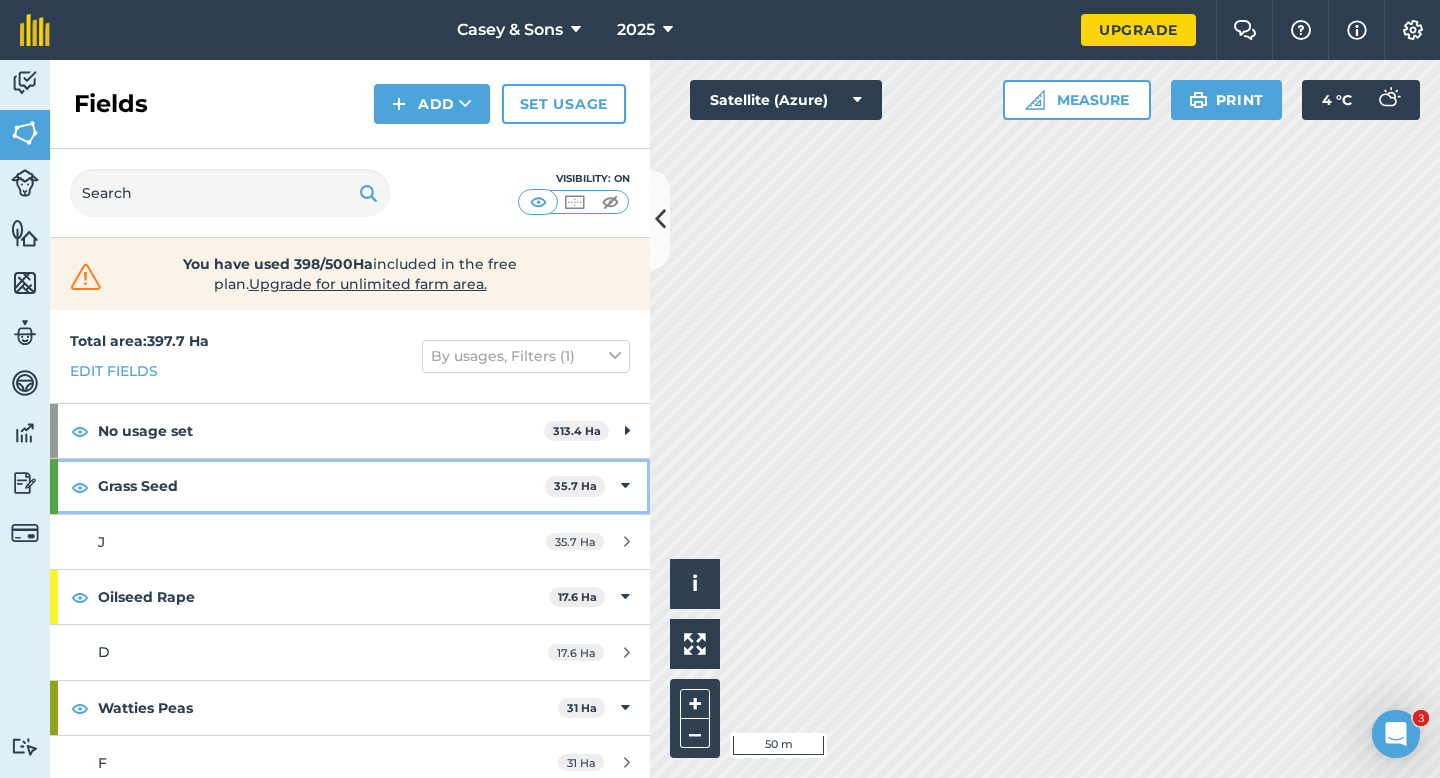 click on "Grass Seed 35.7   Ha" at bounding box center (350, 486) 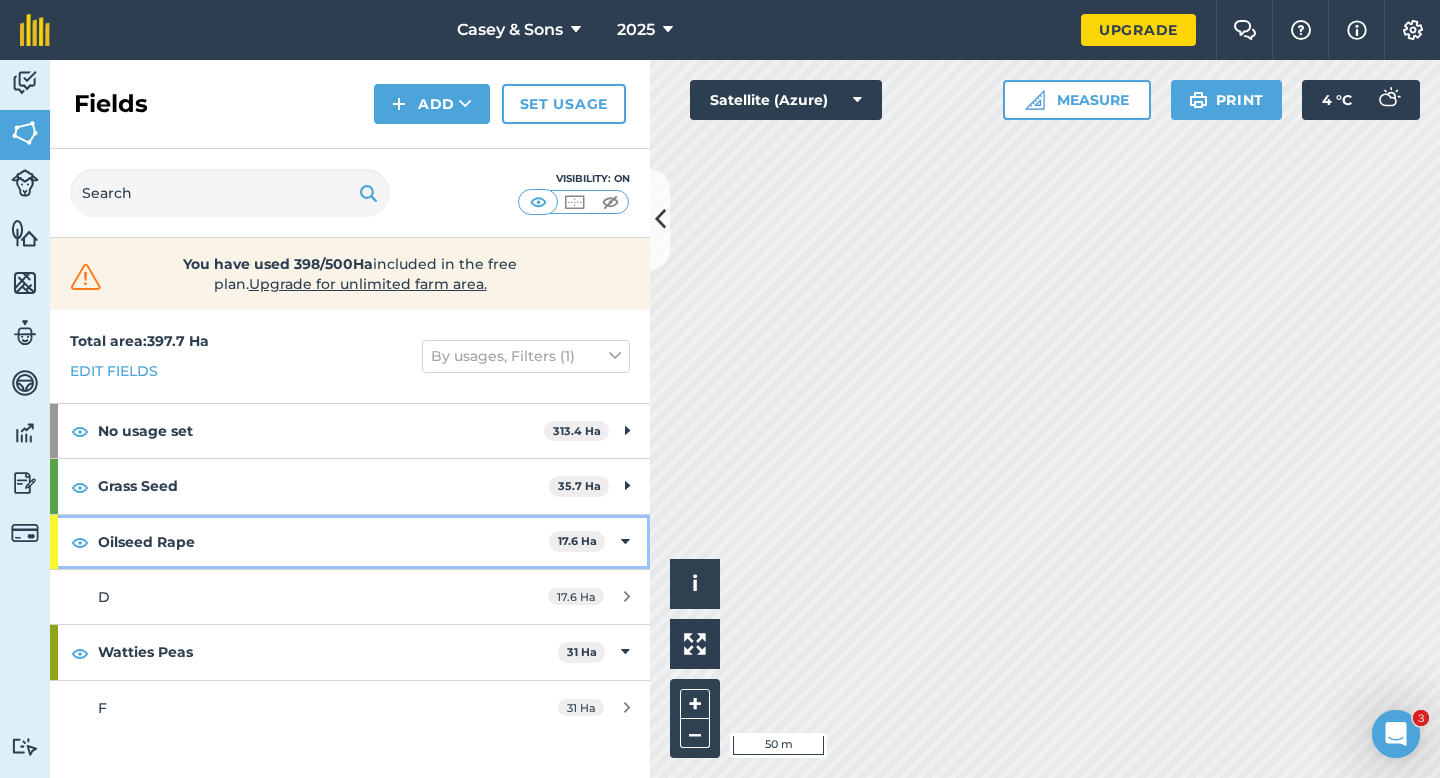 click at bounding box center [625, 542] 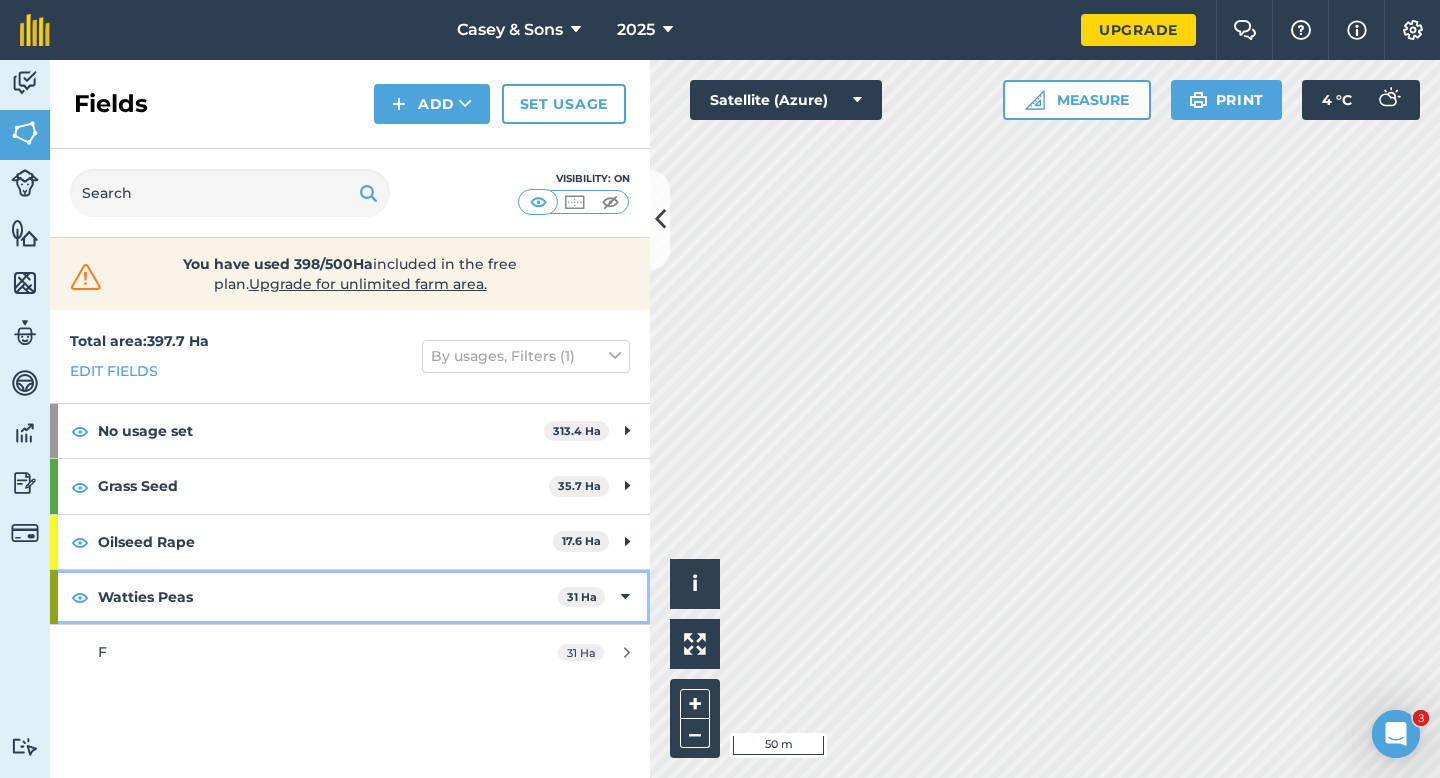 click on "Watties Peas 31   Ha" at bounding box center [350, 597] 